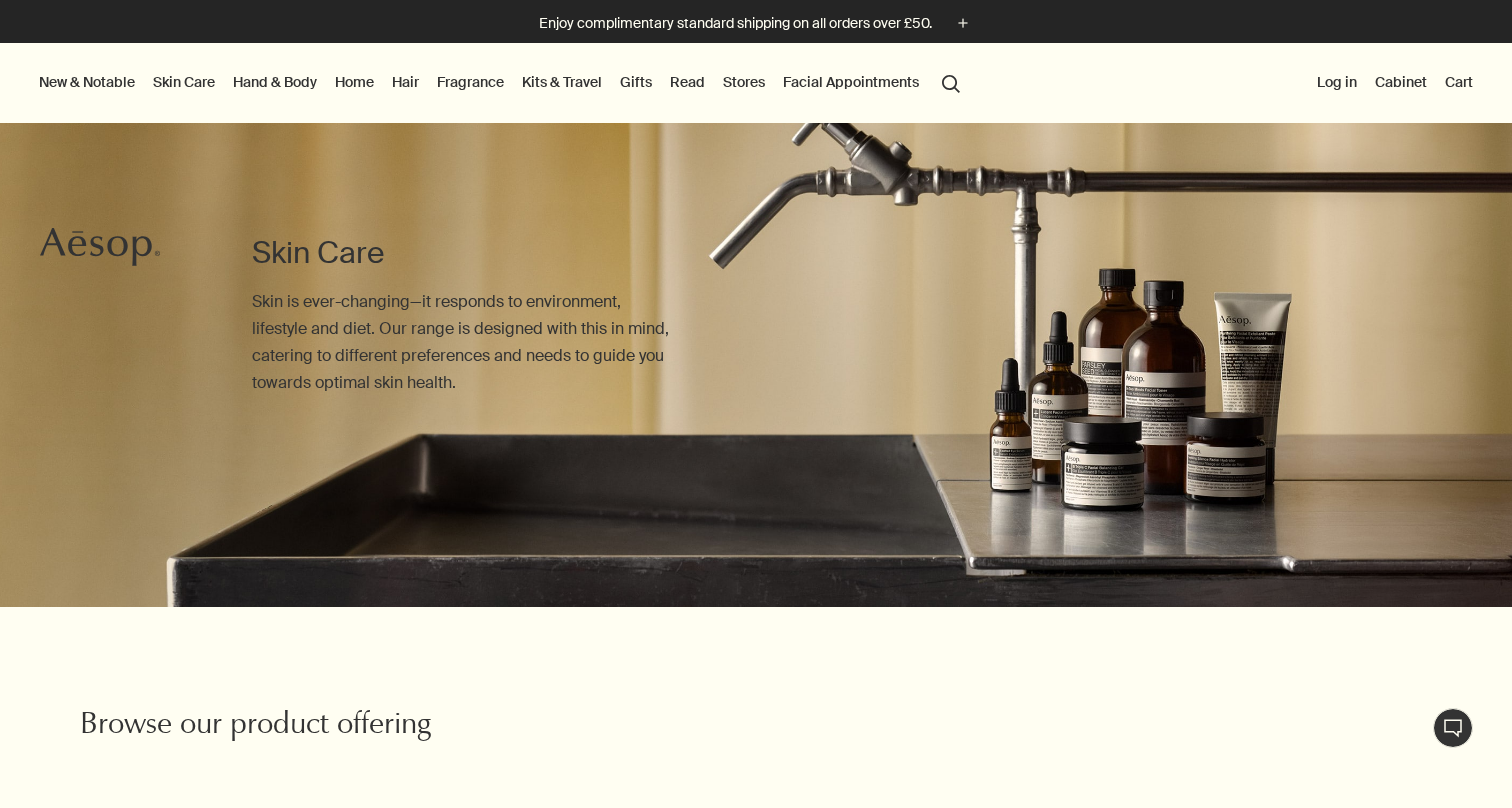 scroll, scrollTop: 0, scrollLeft: 0, axis: both 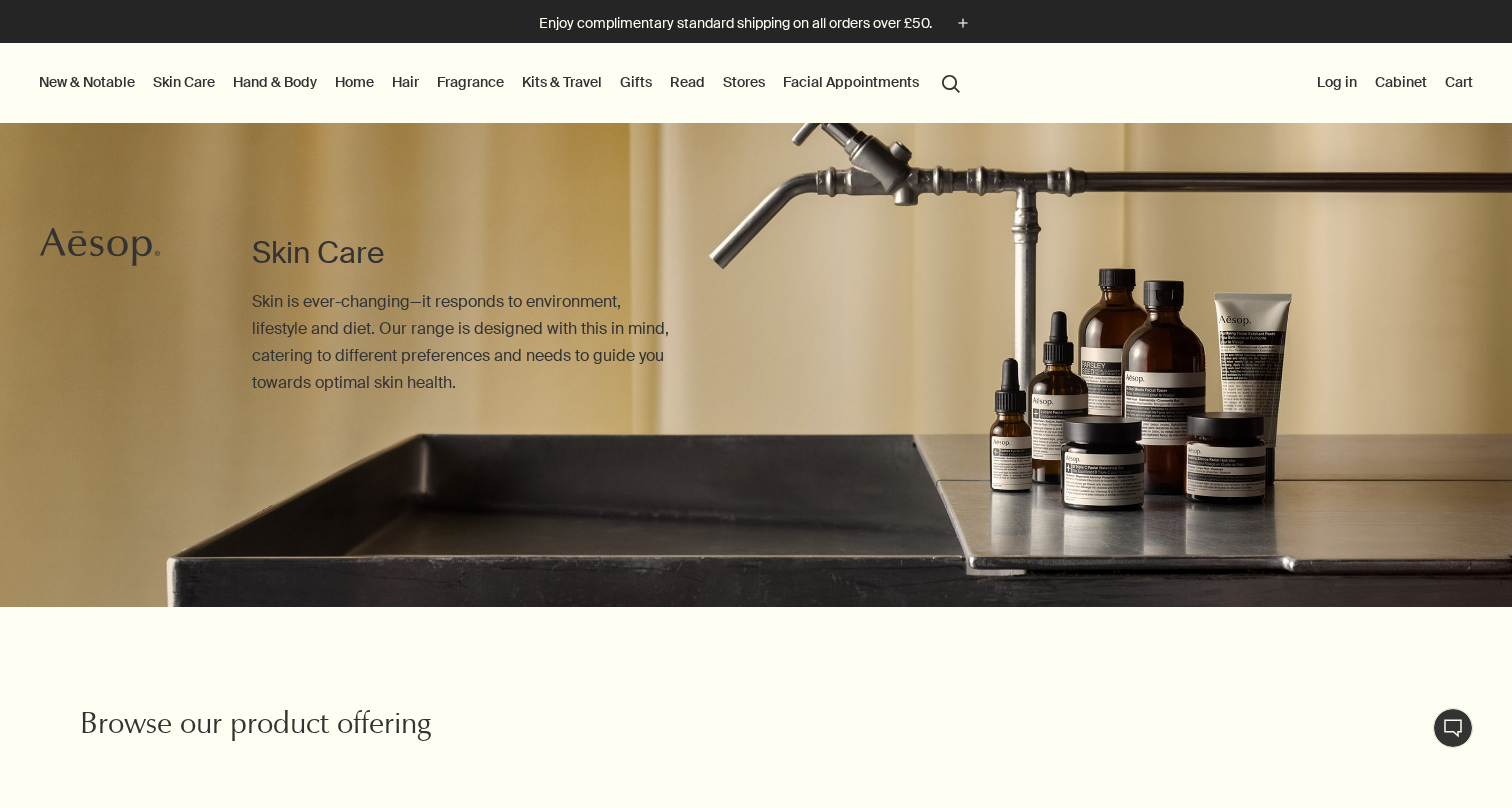 click on "Hand & Body" at bounding box center (275, 82) 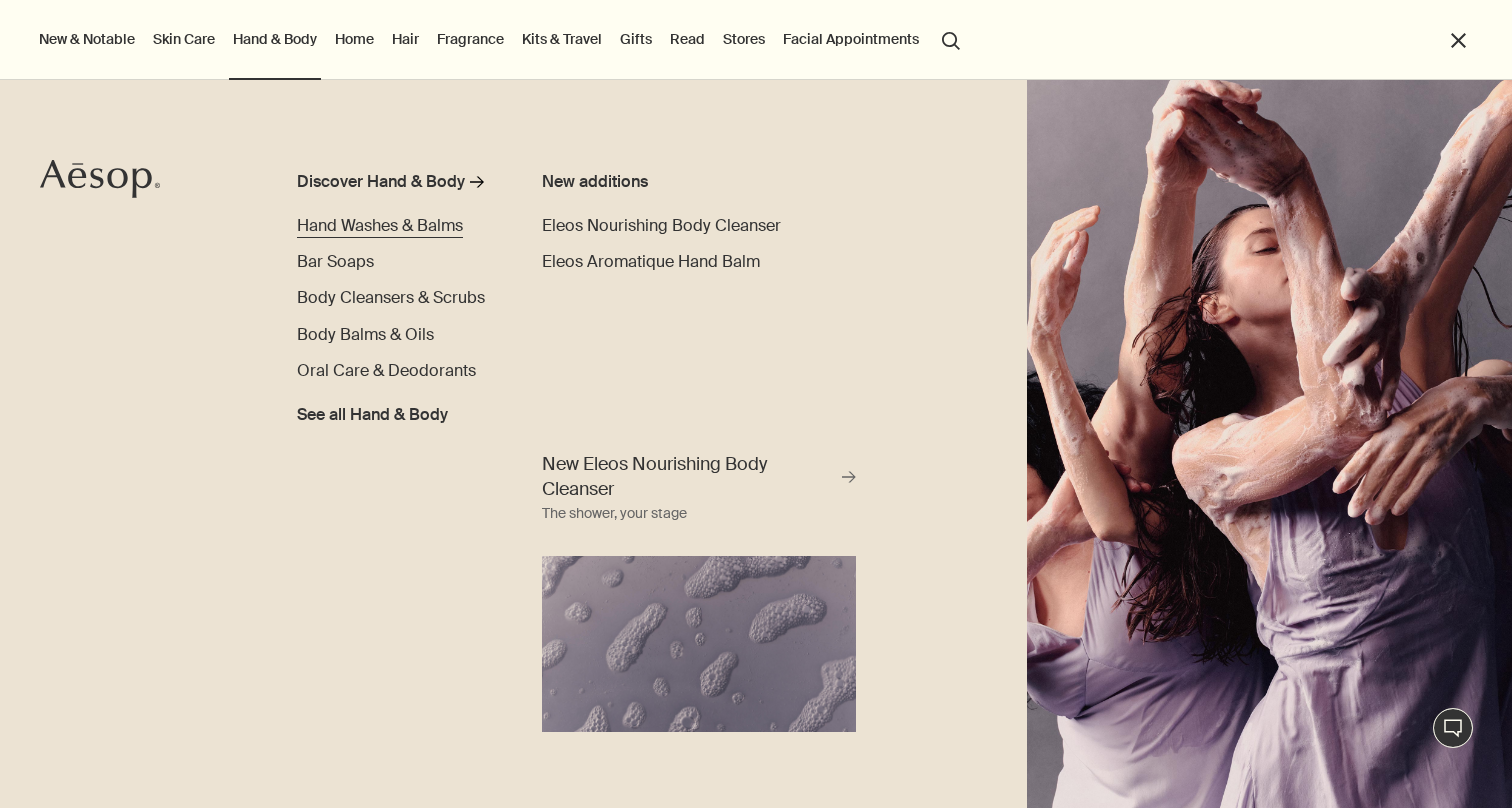 click on "Hand Washes & Balms" at bounding box center (380, 225) 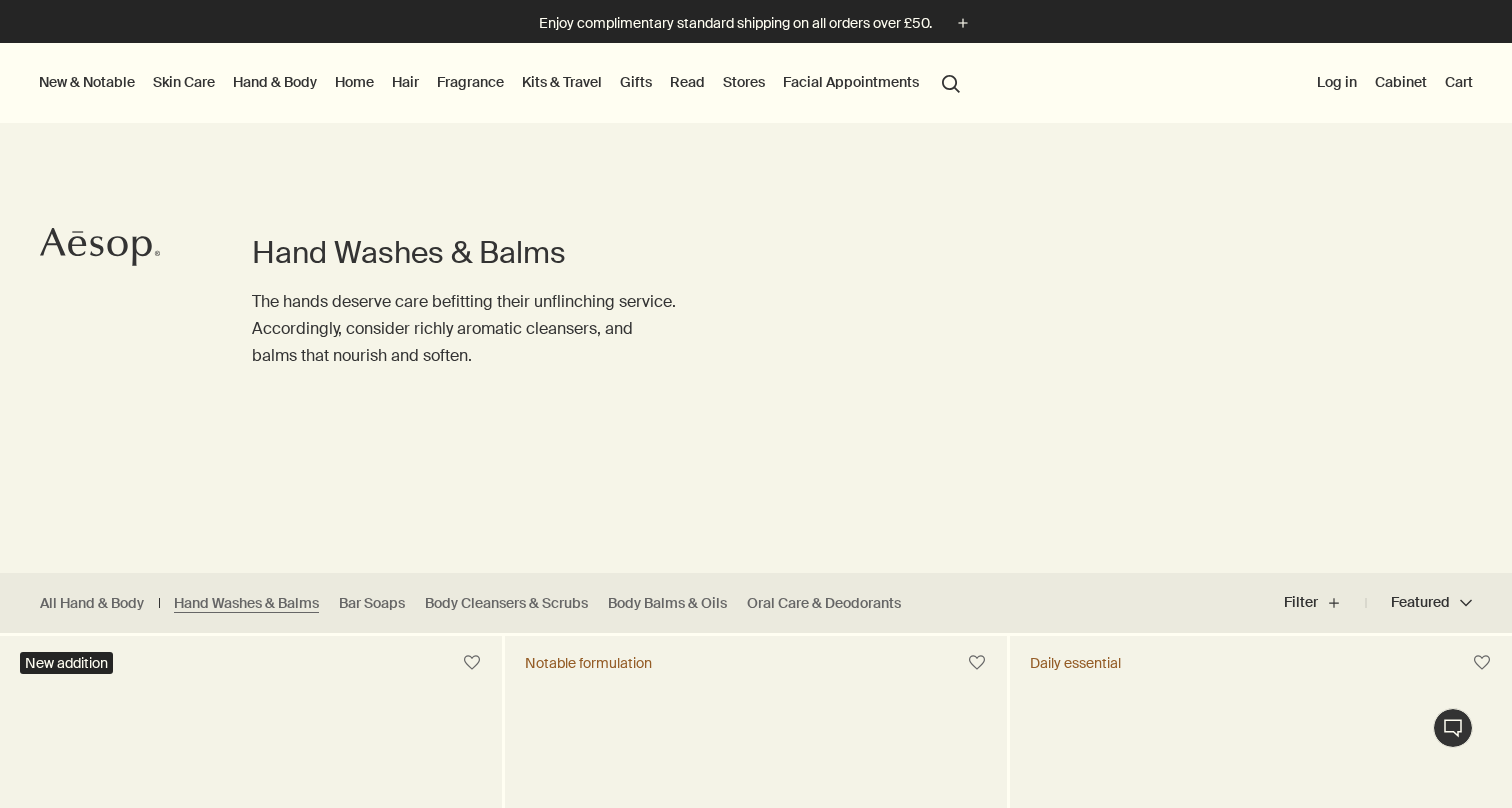 scroll, scrollTop: 247, scrollLeft: 0, axis: vertical 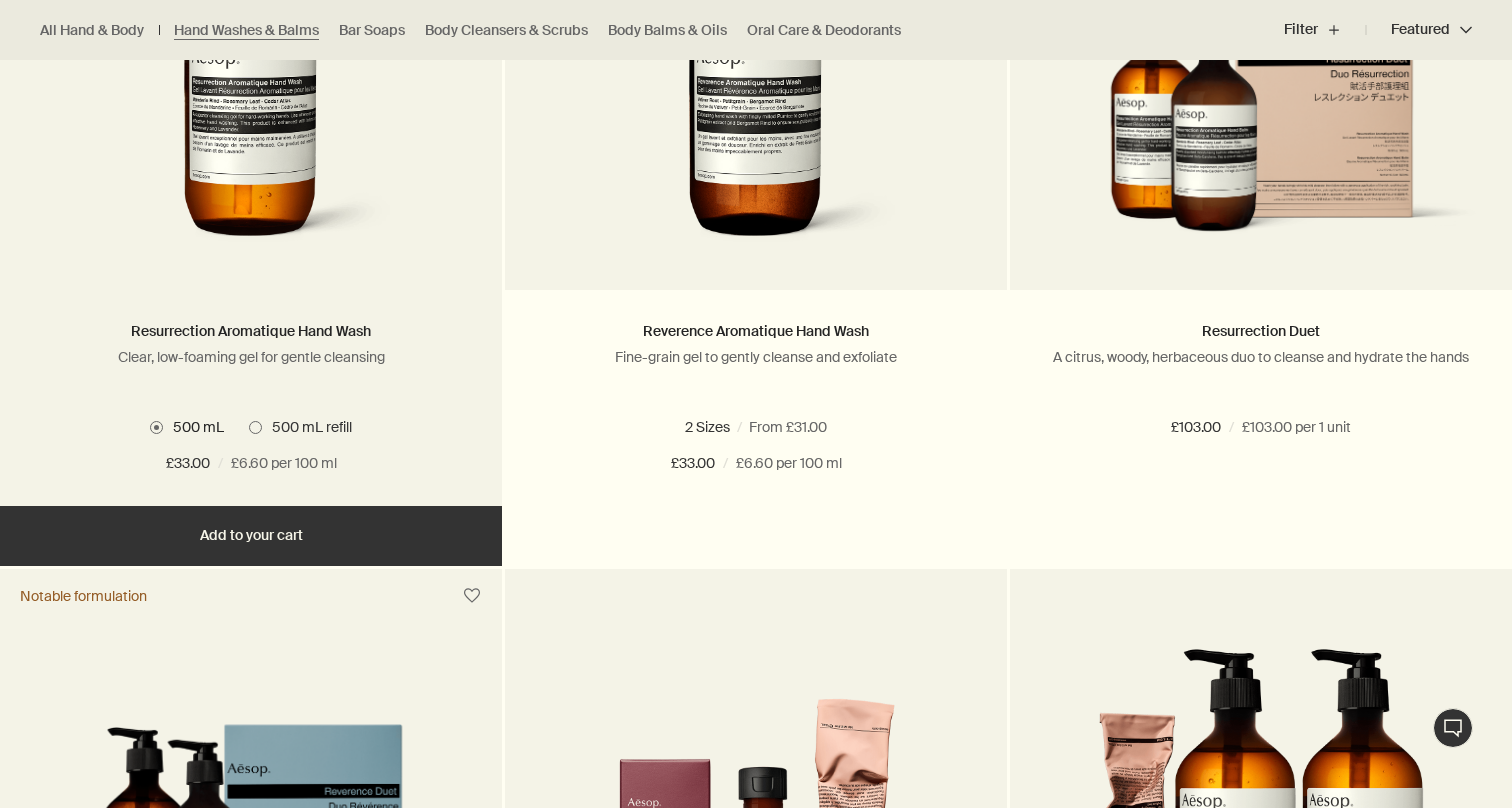 click at bounding box center (255, 427) 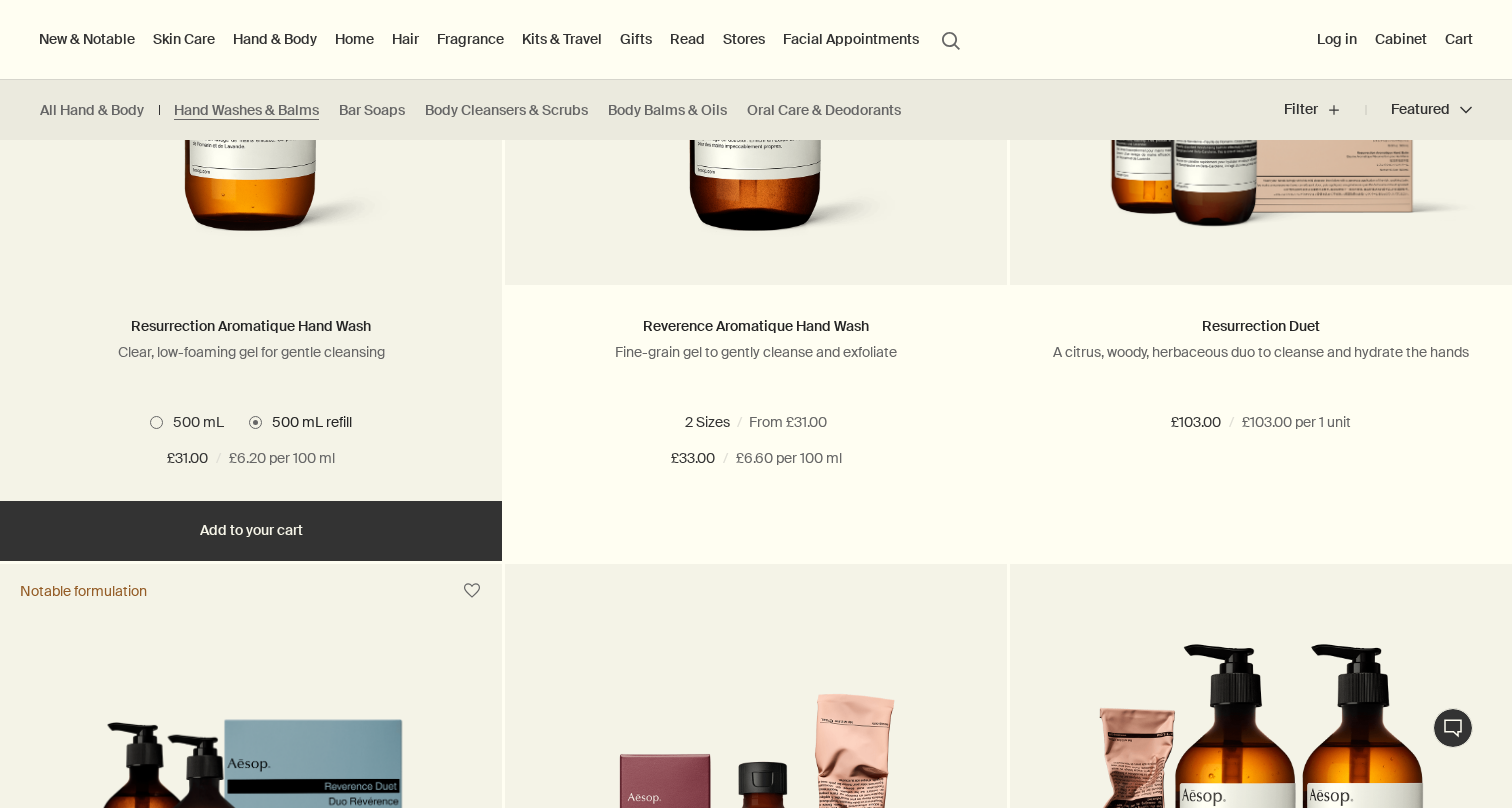 scroll, scrollTop: 1230, scrollLeft: 0, axis: vertical 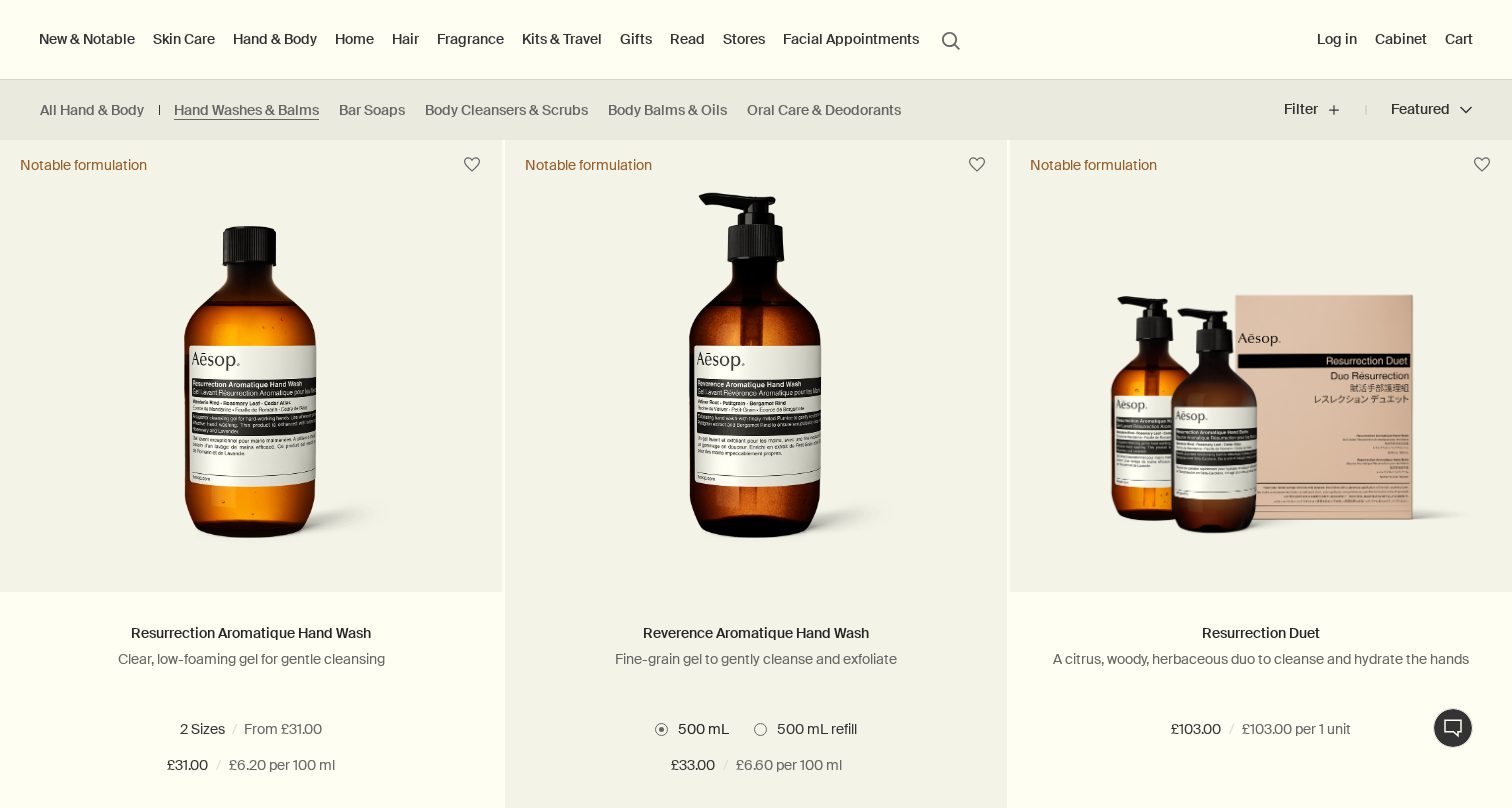 click on "500 mL refill" at bounding box center [812, 729] 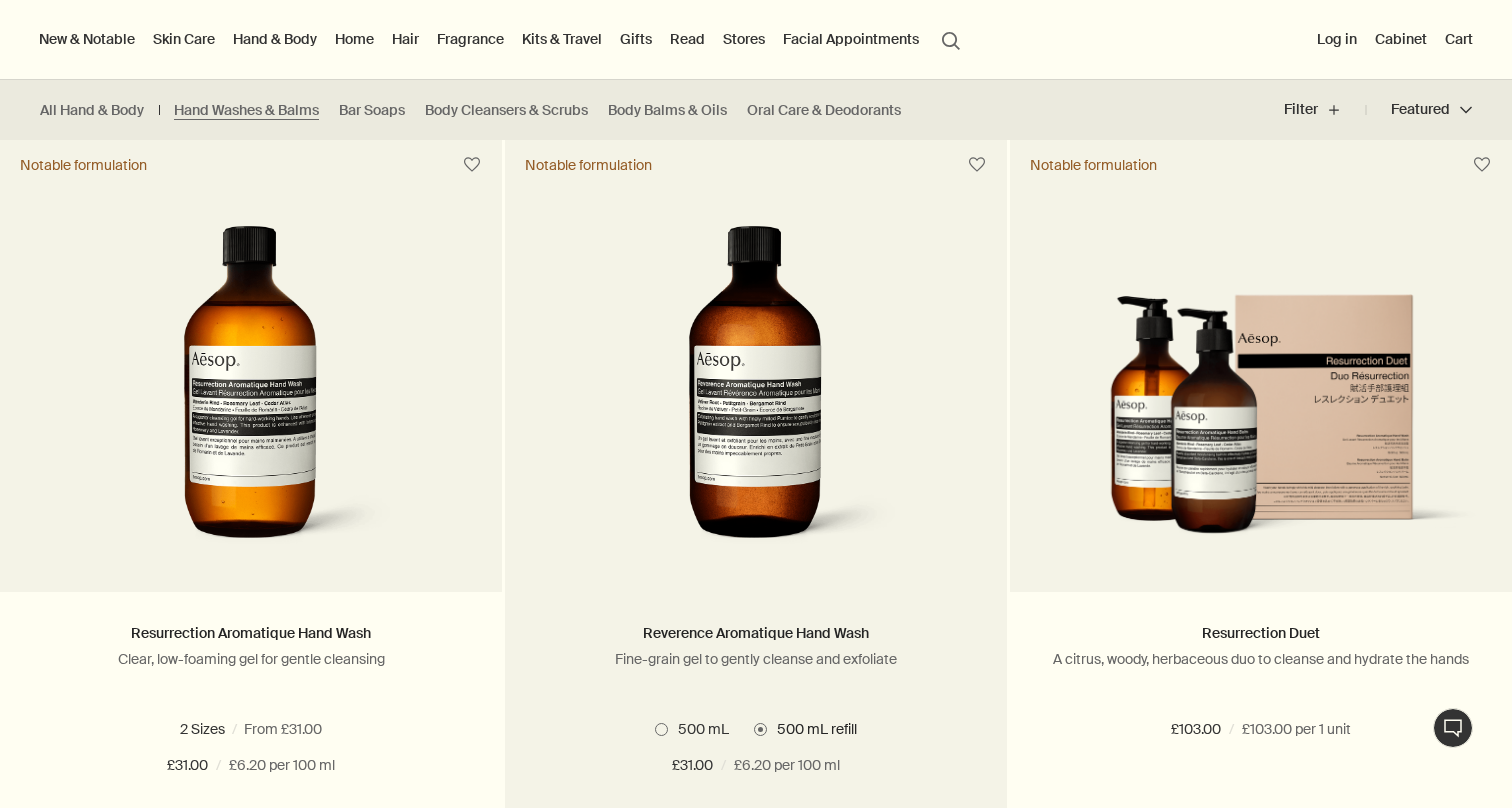 scroll, scrollTop: 0, scrollLeft: 0, axis: both 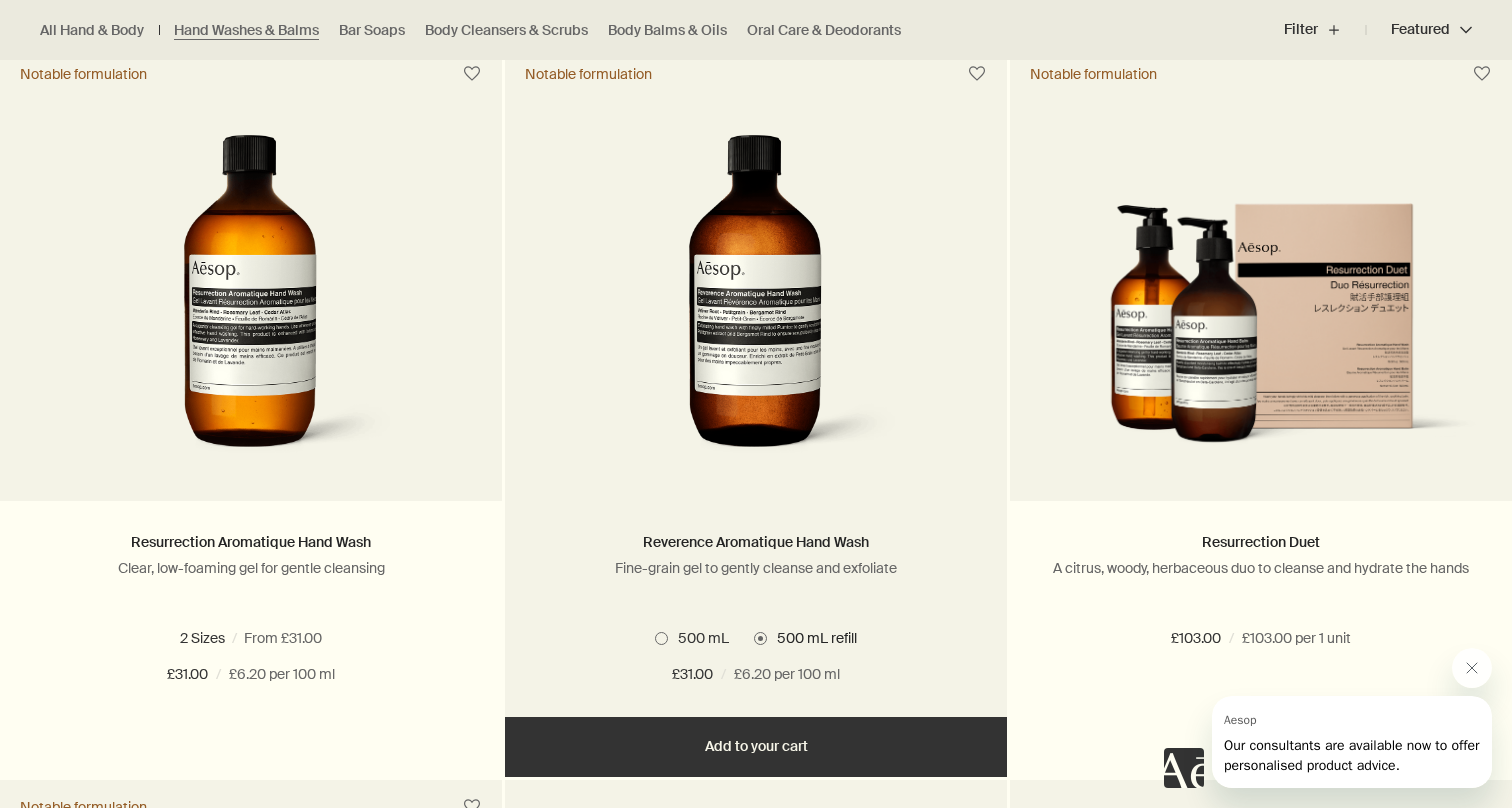 click on "Add Add to your cart" at bounding box center [756, 747] 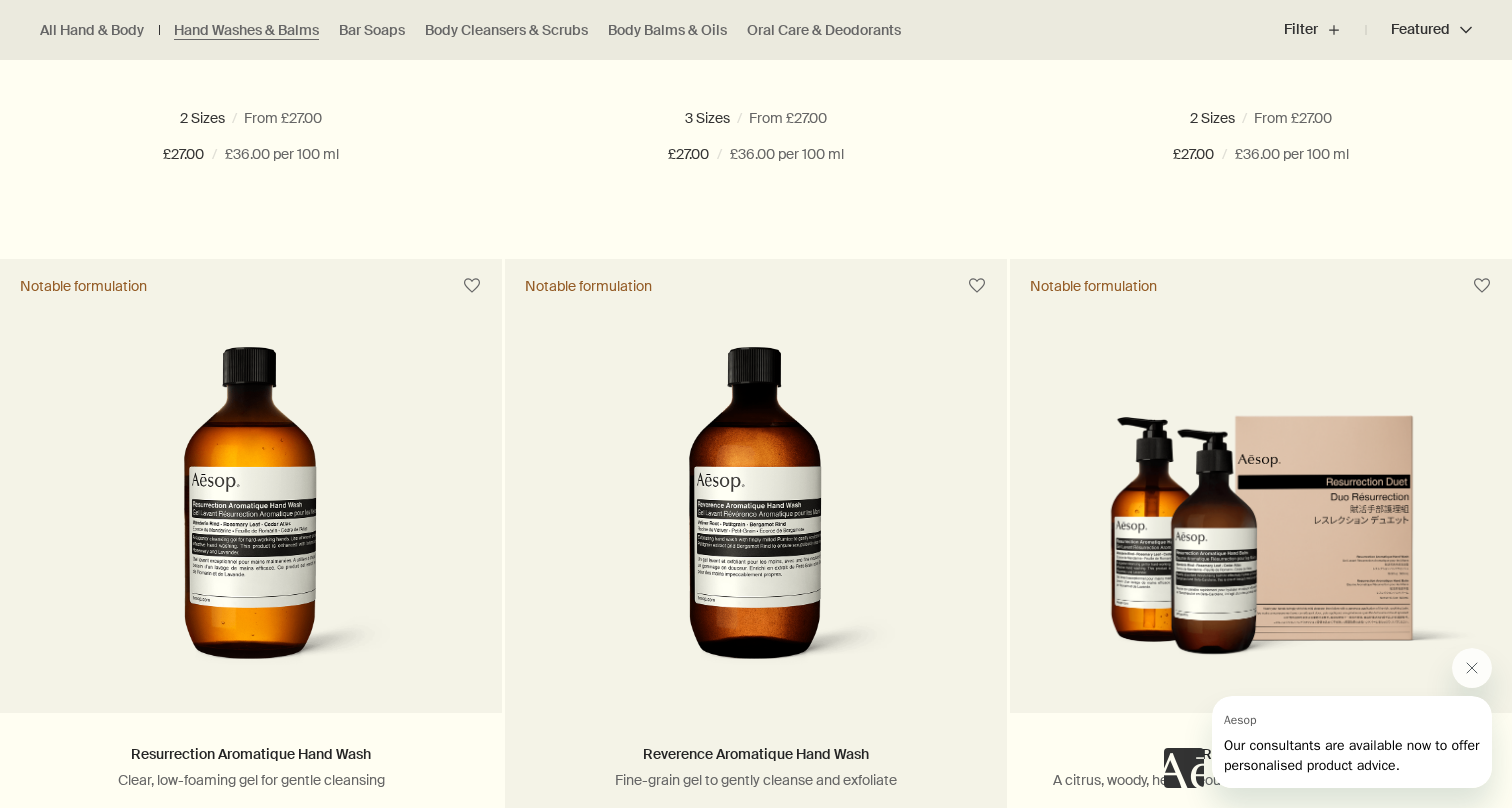scroll, scrollTop: 1261, scrollLeft: 0, axis: vertical 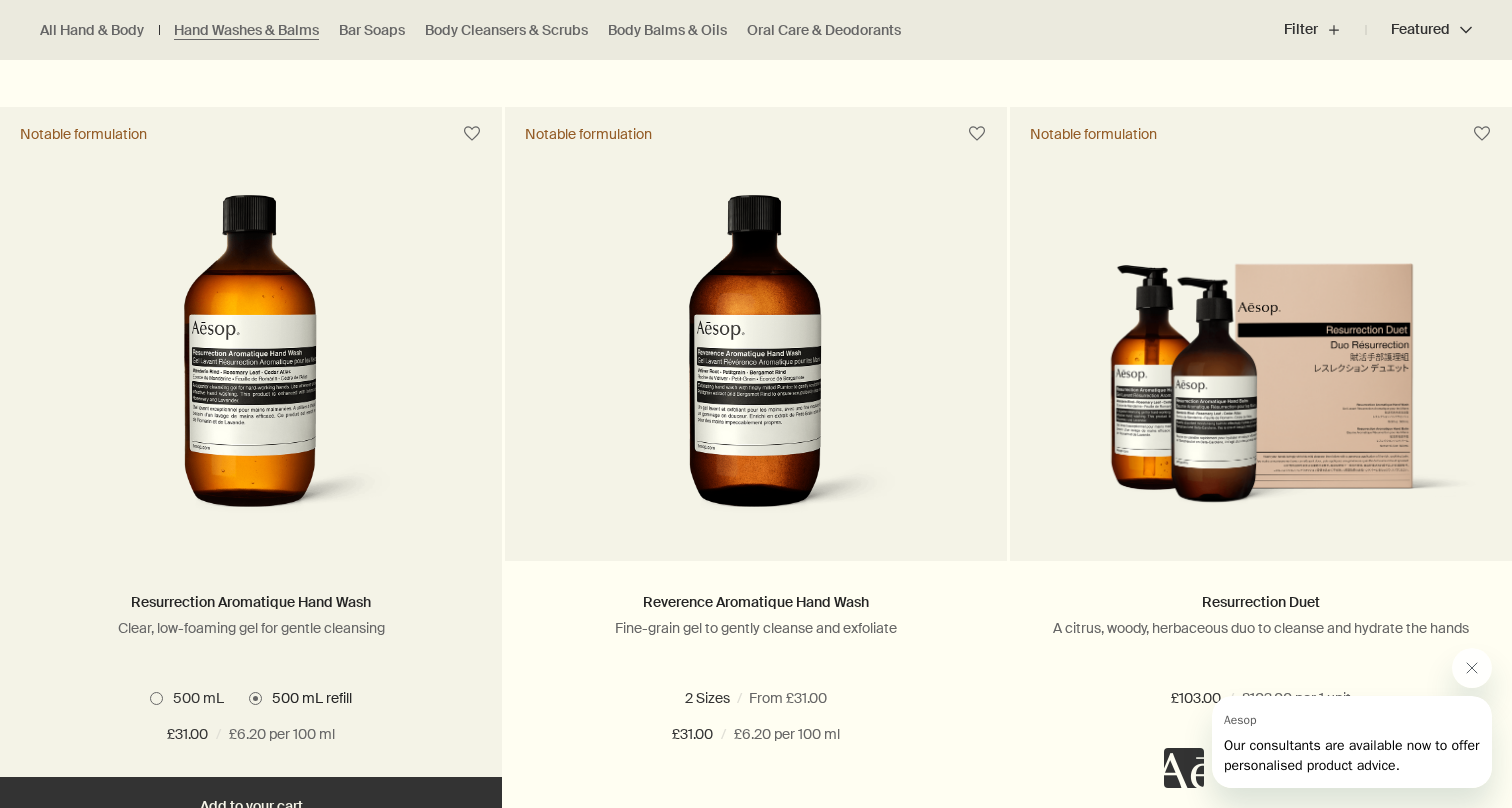 click on "500 mL" at bounding box center (193, 698) 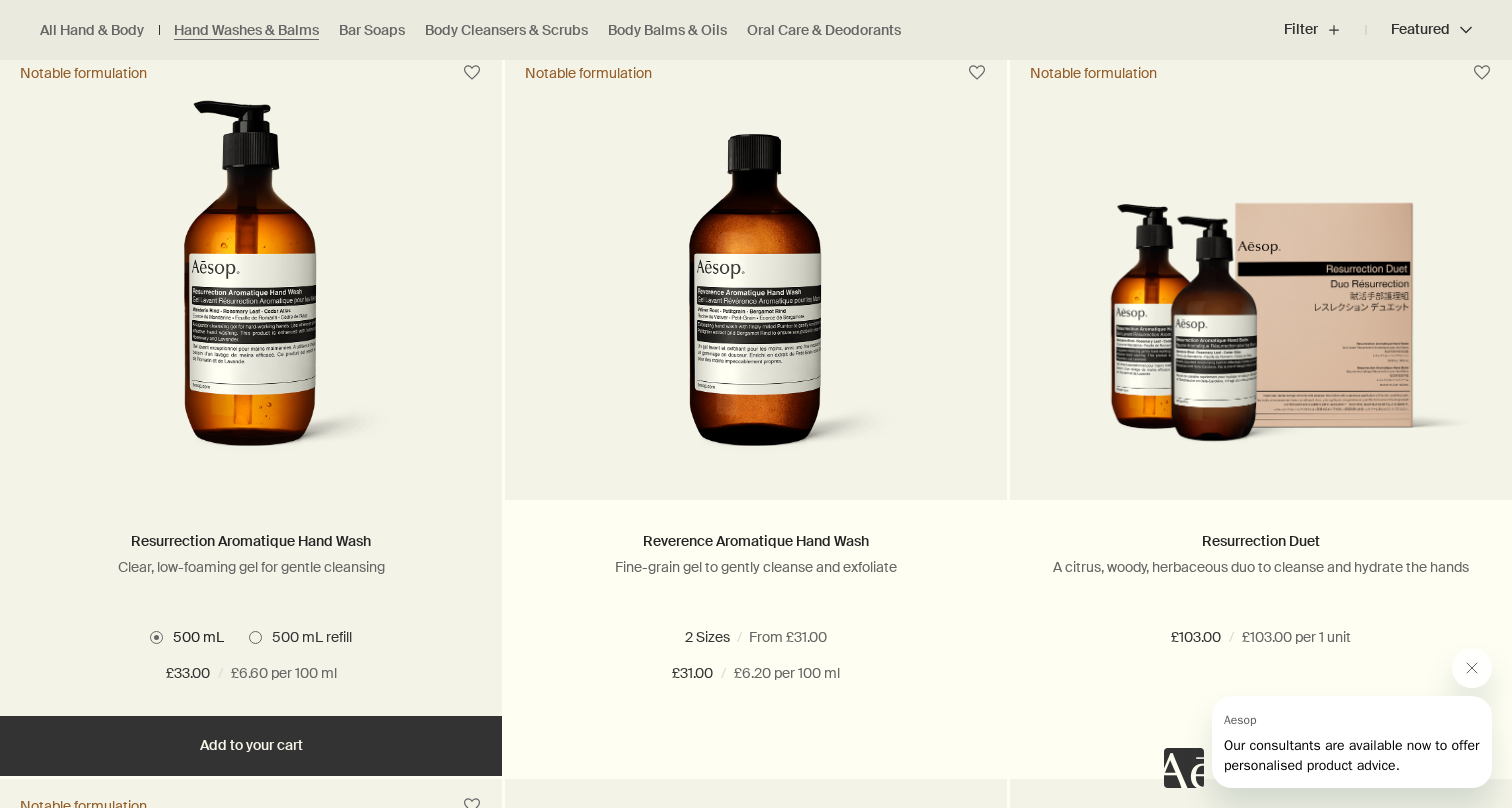 scroll, scrollTop: 1328, scrollLeft: 0, axis: vertical 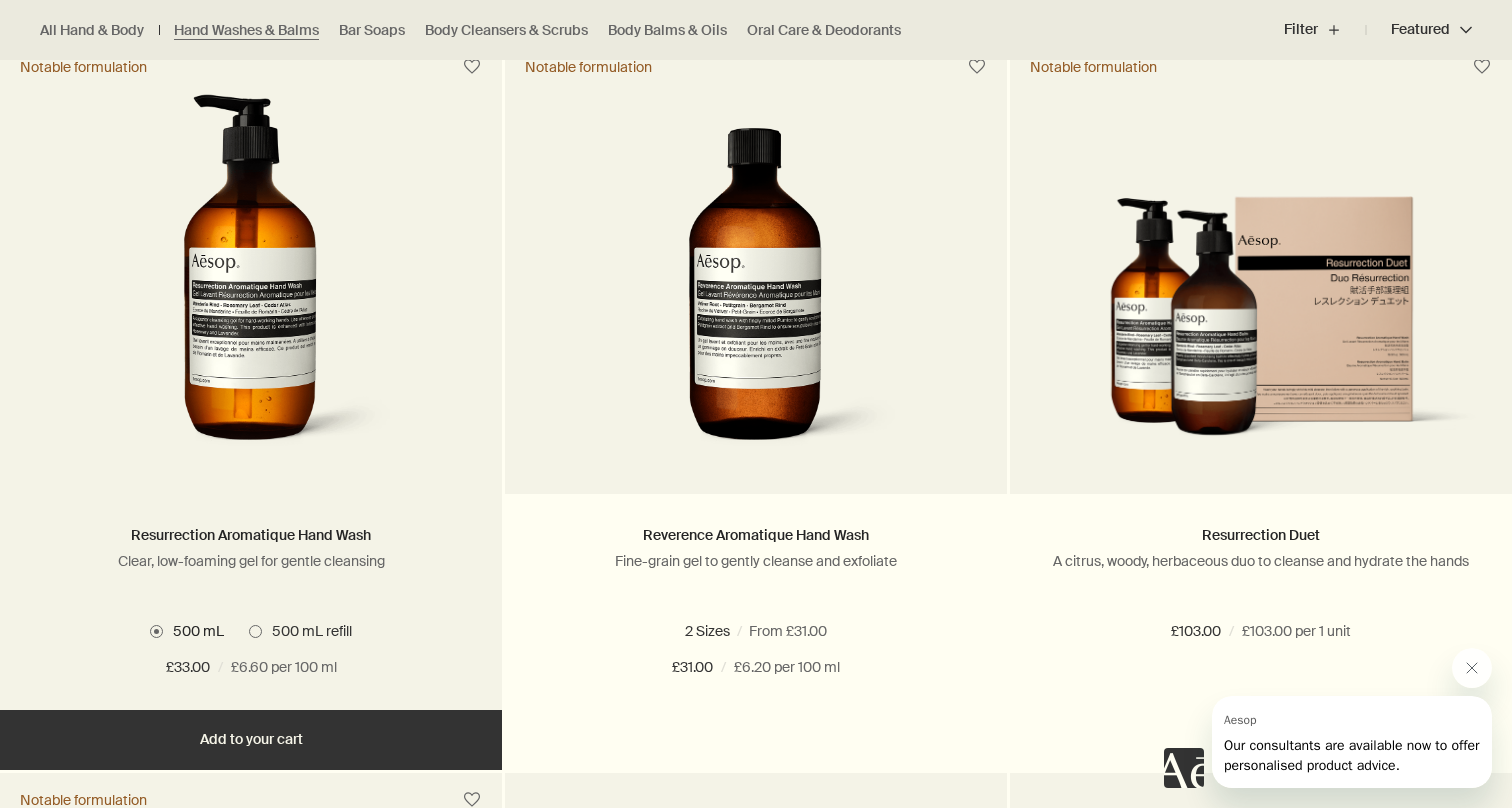 click on "Add Add to your cart" at bounding box center [251, 740] 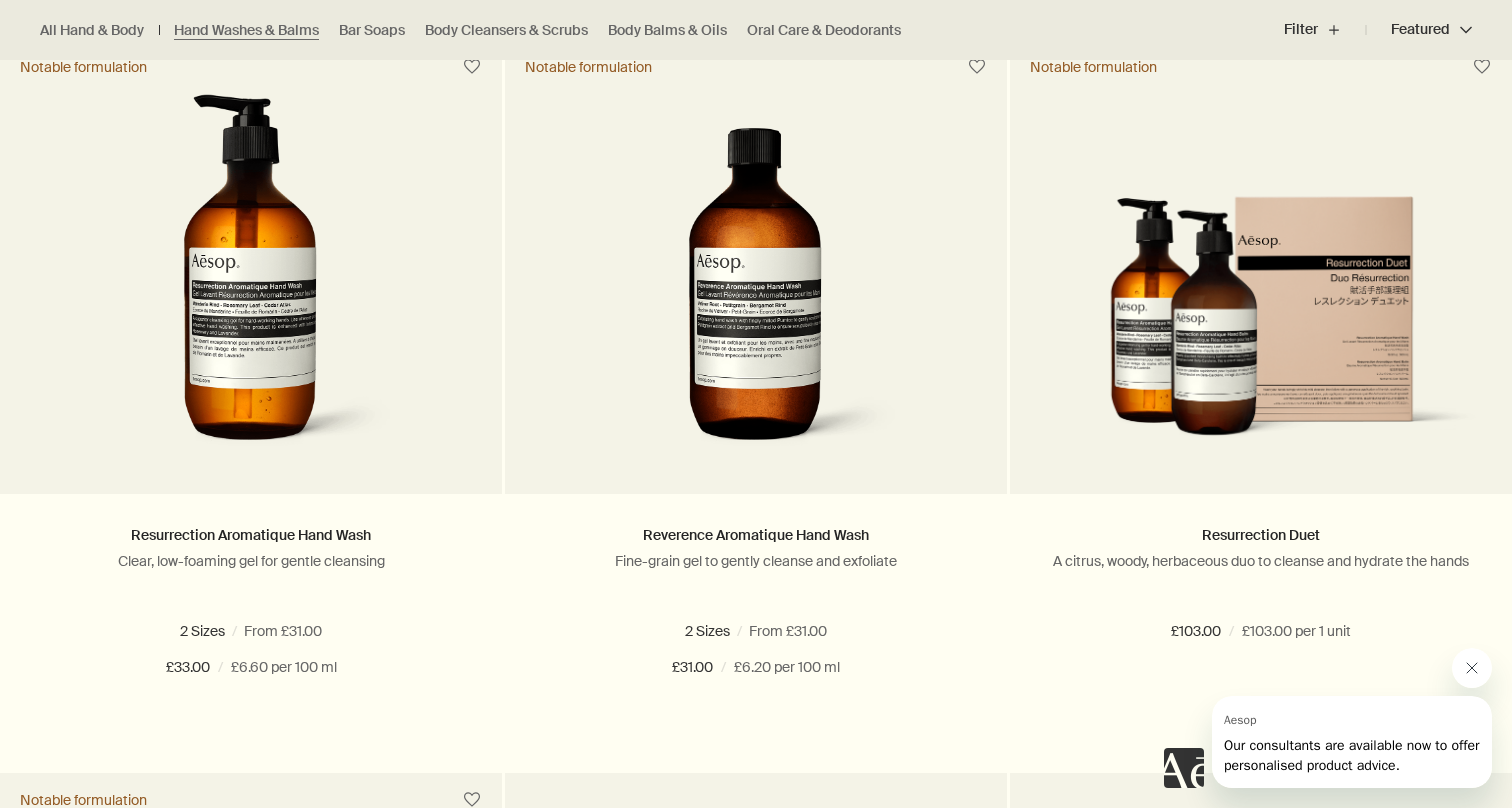 click 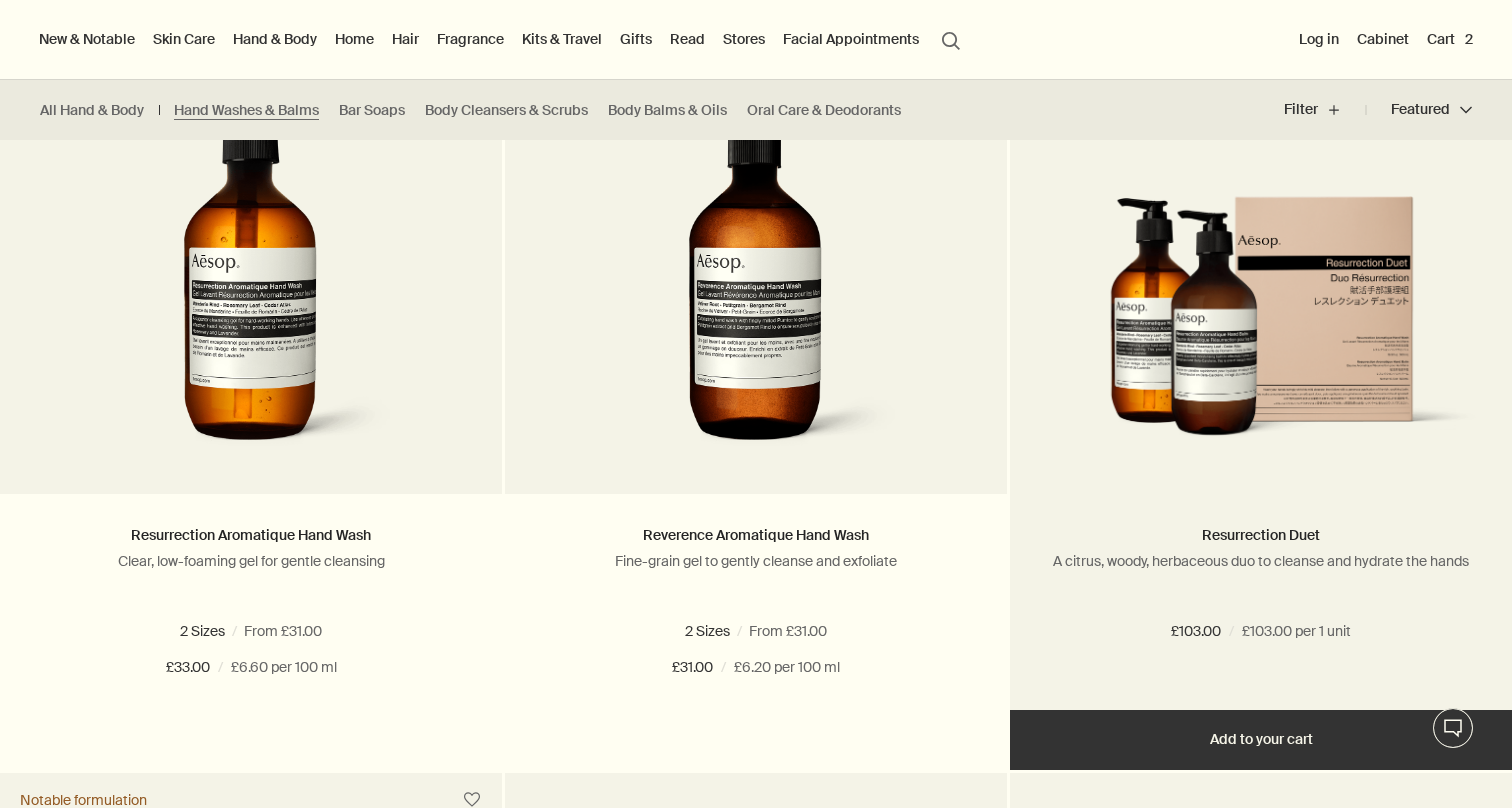scroll, scrollTop: 0, scrollLeft: 0, axis: both 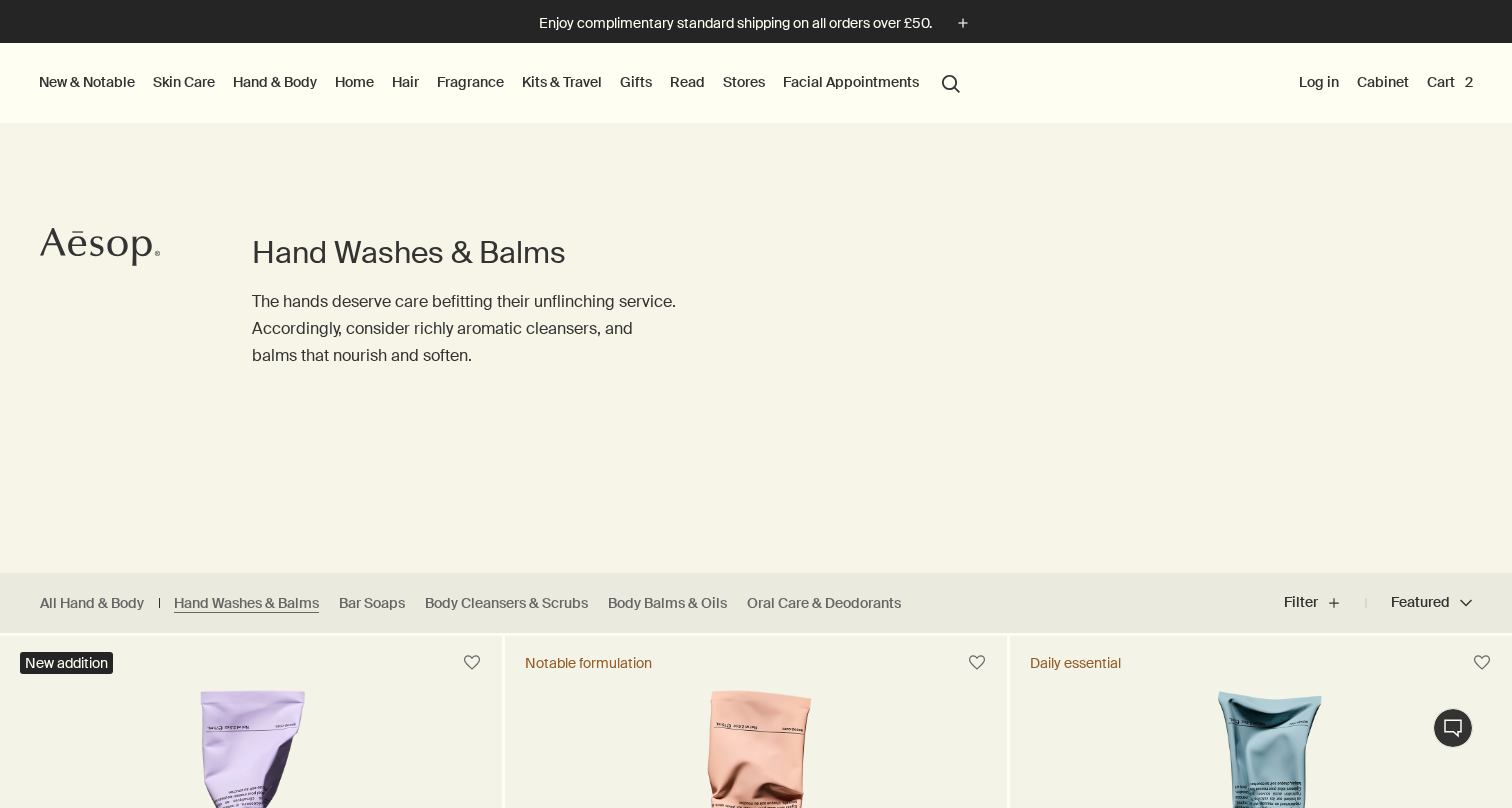 click on "Cart 2" at bounding box center [1450, 82] 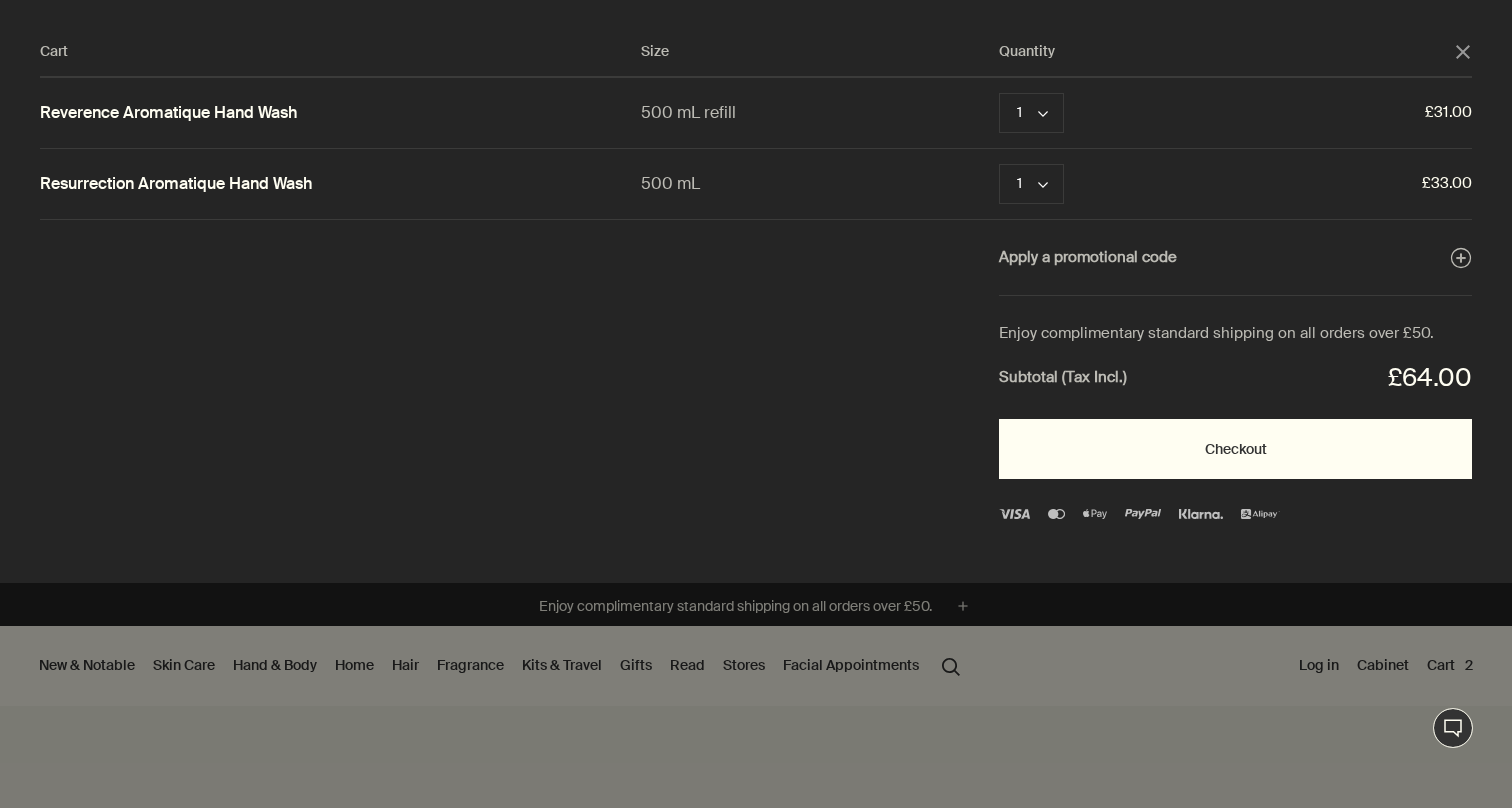 click on "Checkout" at bounding box center [1235, 449] 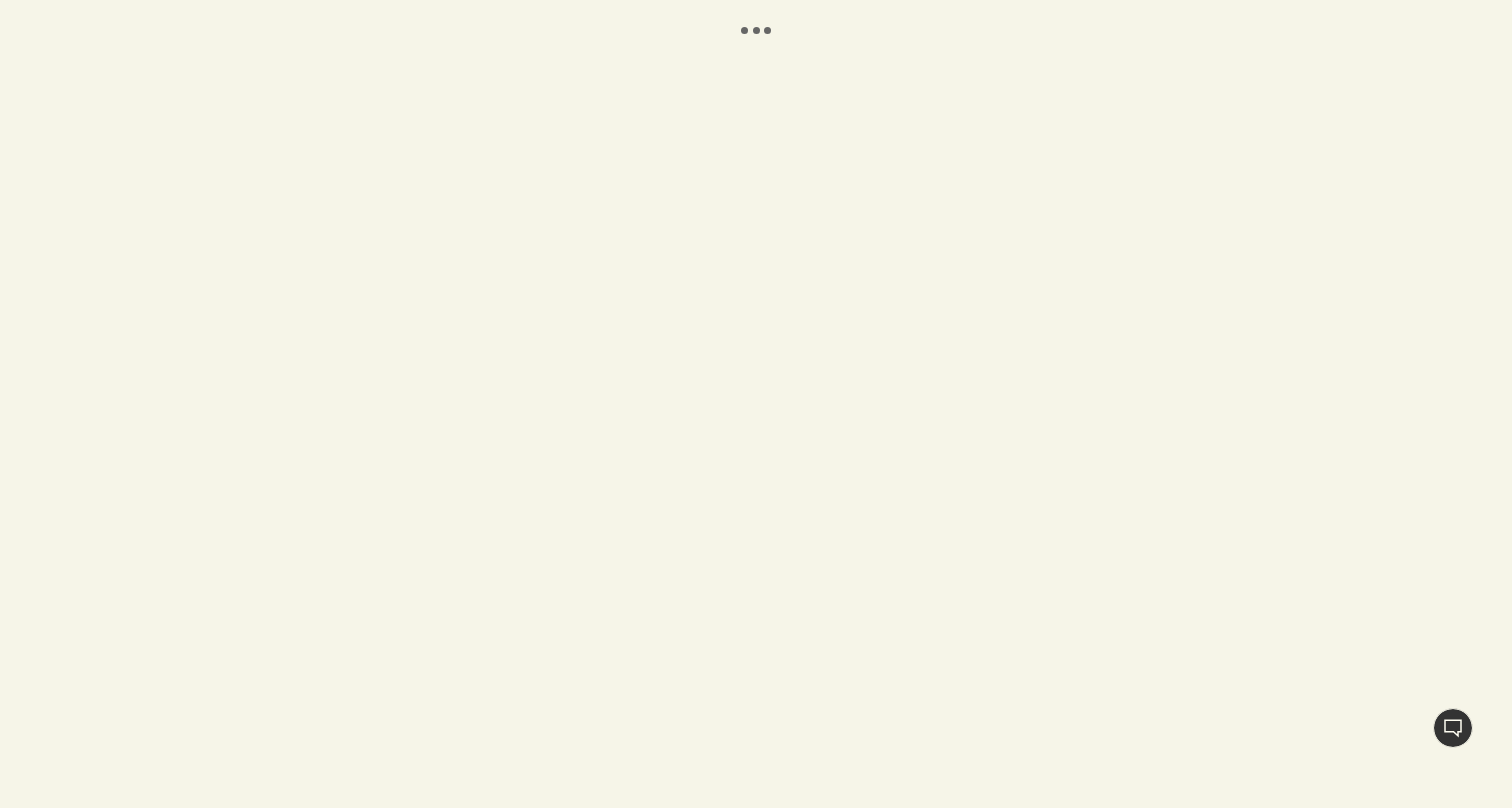 scroll, scrollTop: 0, scrollLeft: 0, axis: both 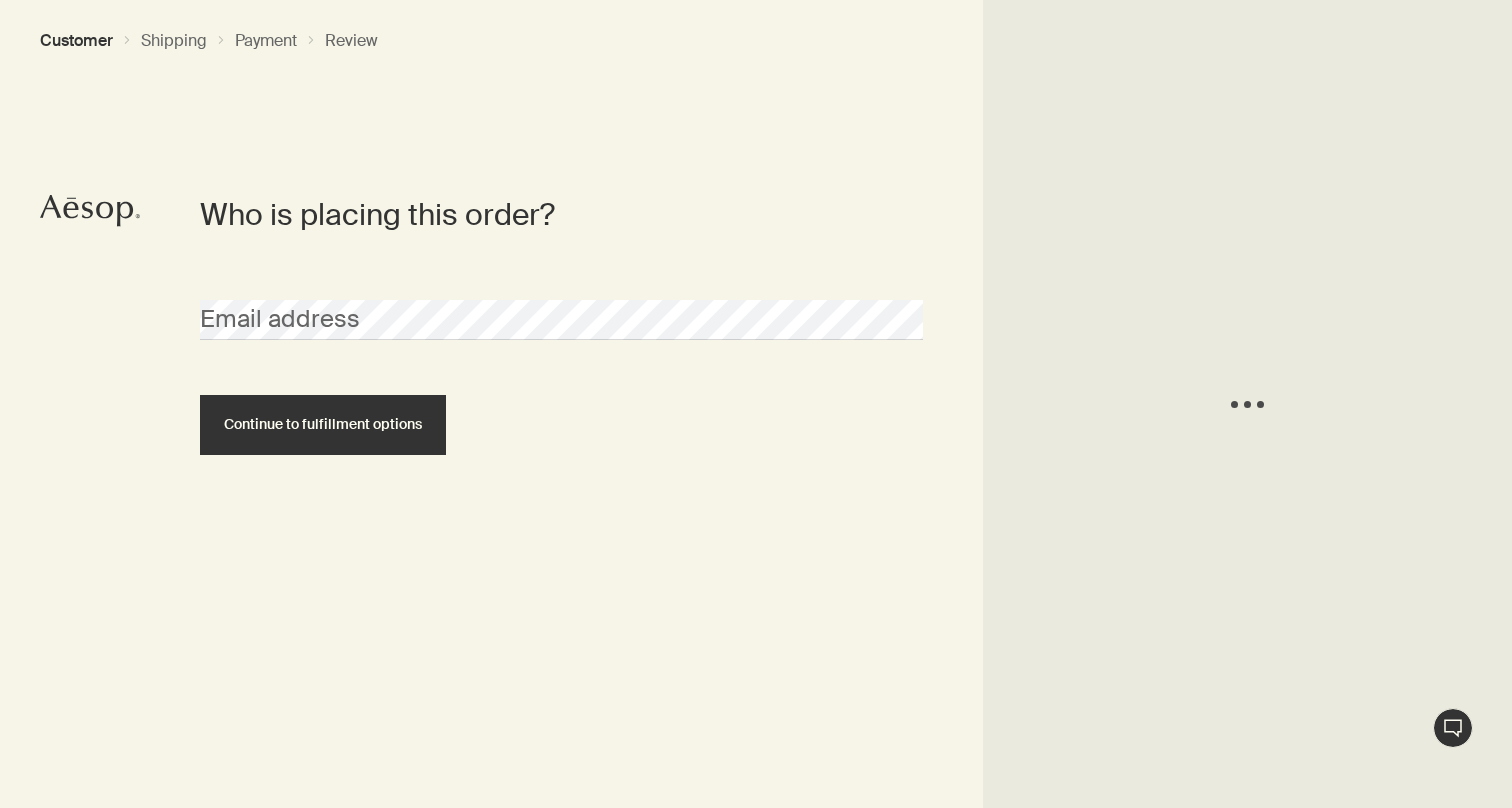 click on "Email address" at bounding box center (561, 302) 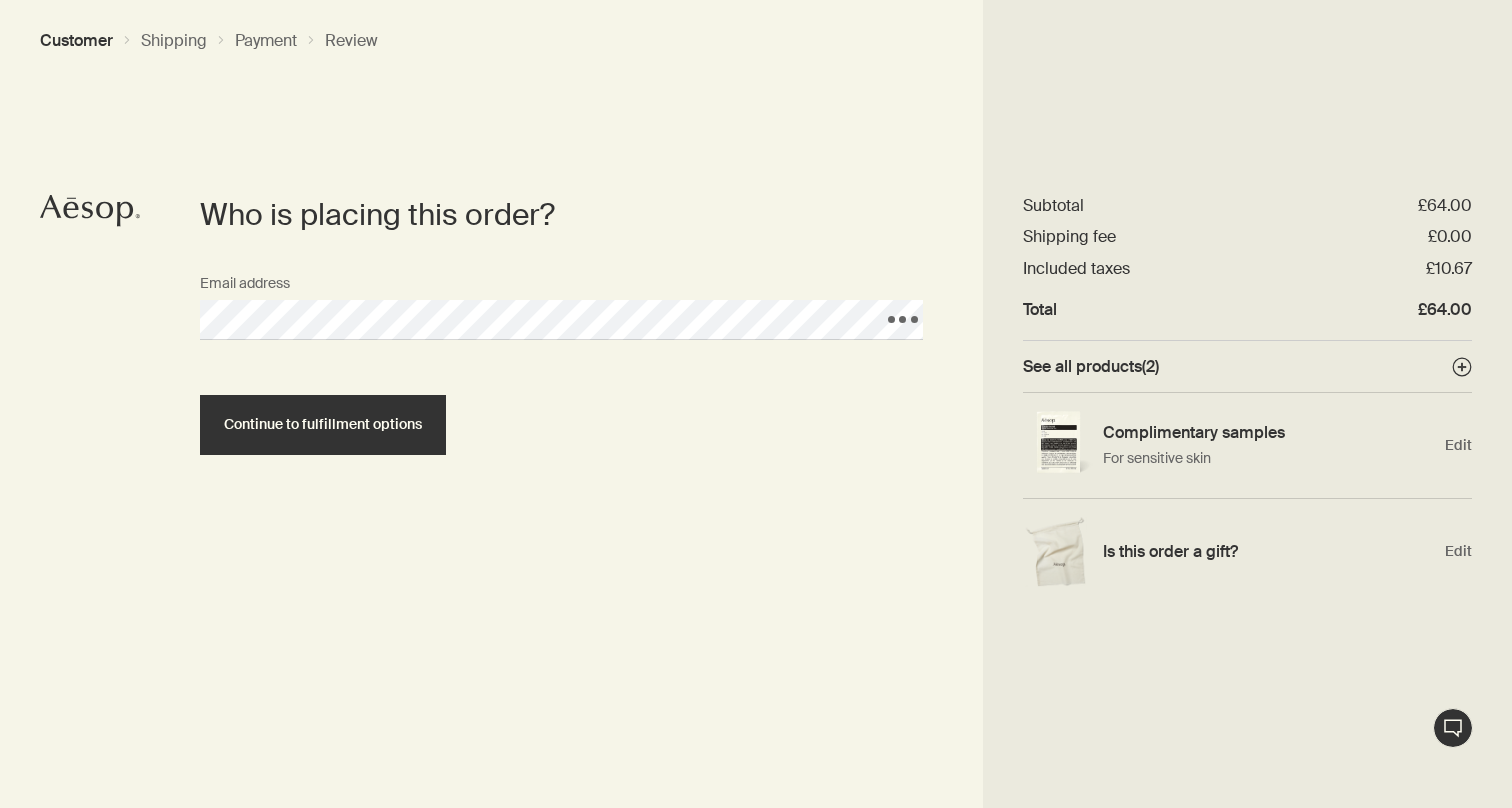 click on "Continue to fulfillment options" at bounding box center [323, 425] 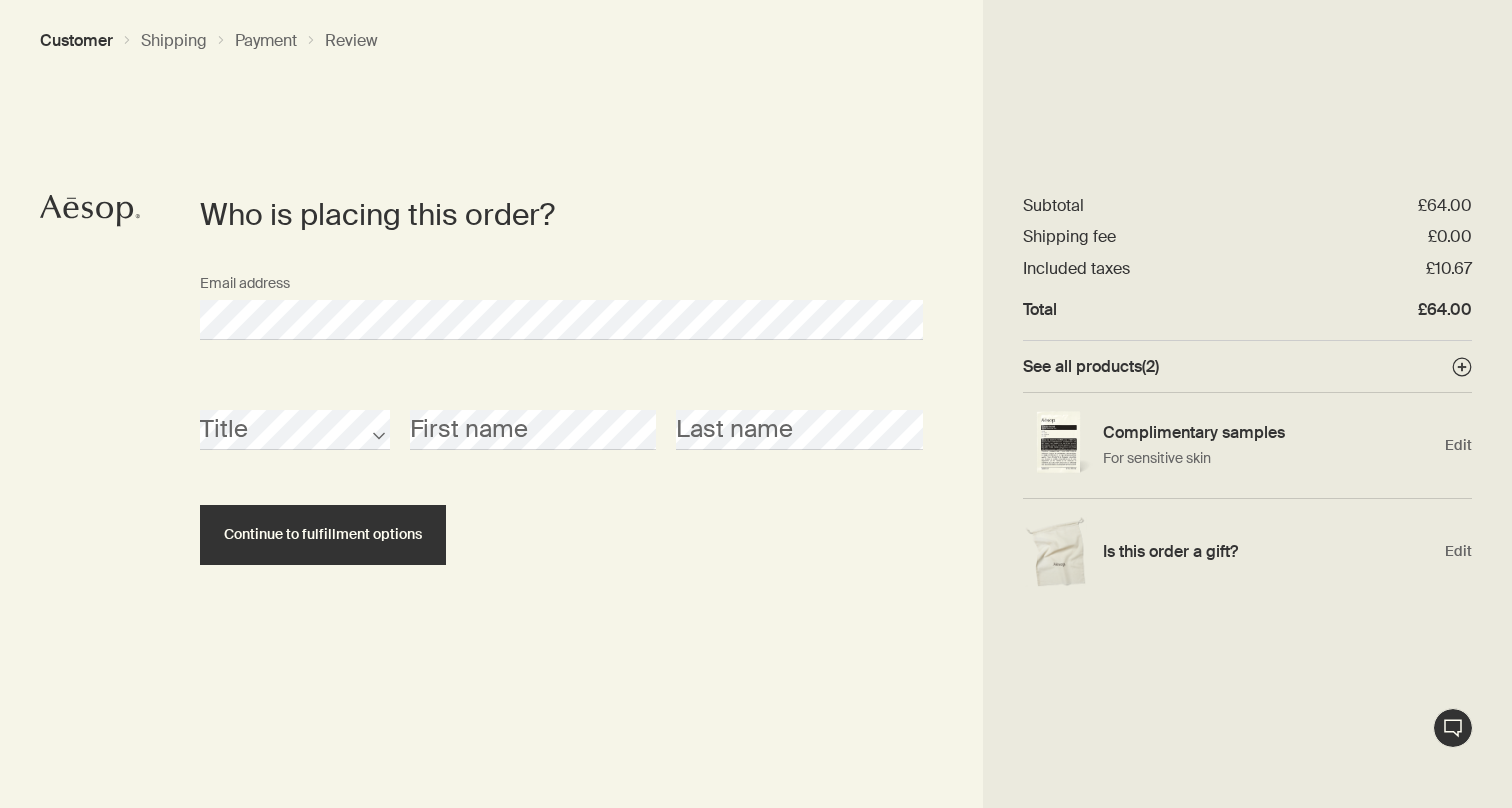 click on "Title" at bounding box center [295, 412] 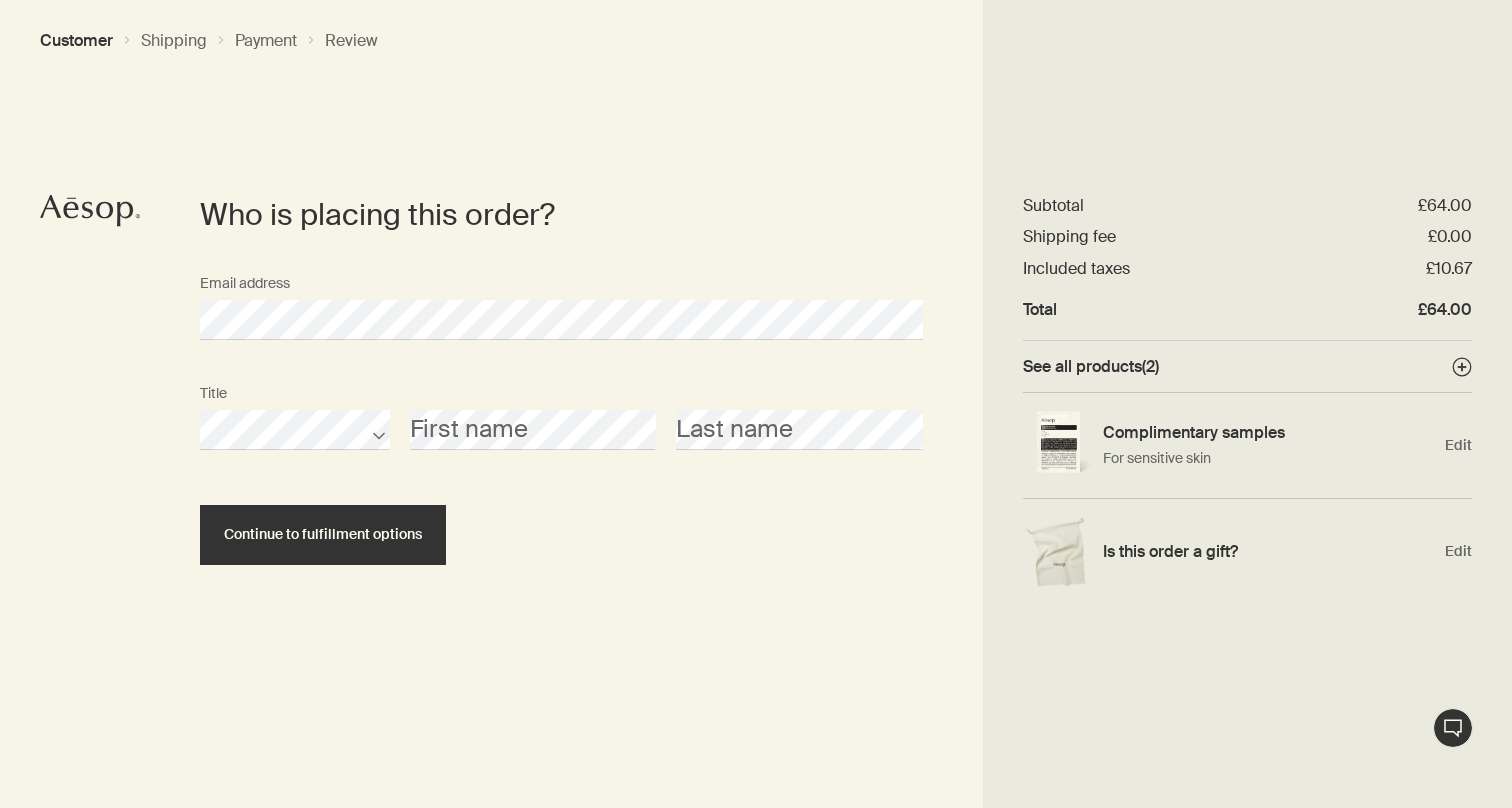 click on "Title First name Last name" at bounding box center [561, 430] 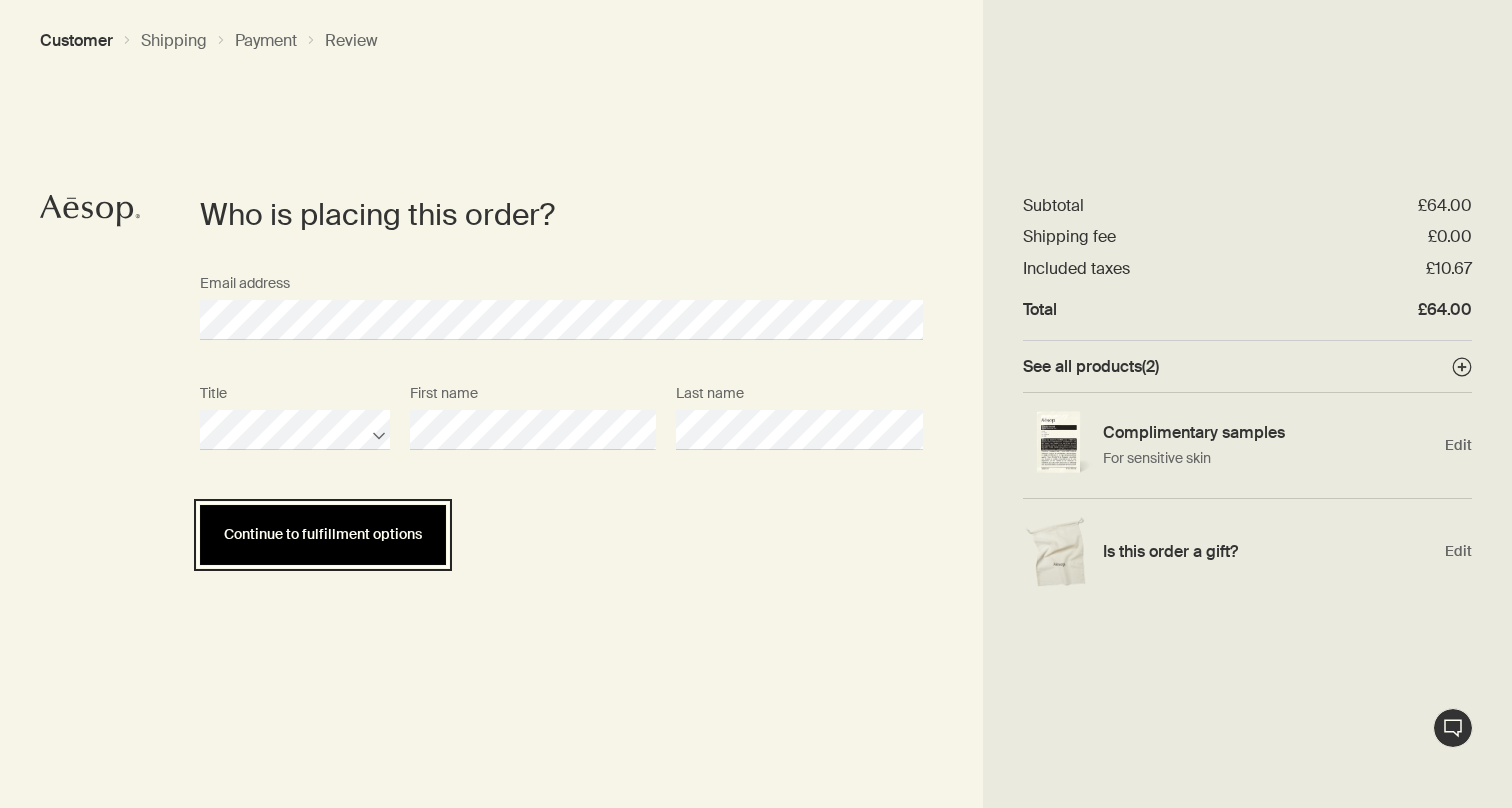 click on "Continue to fulfillment options" at bounding box center (323, 535) 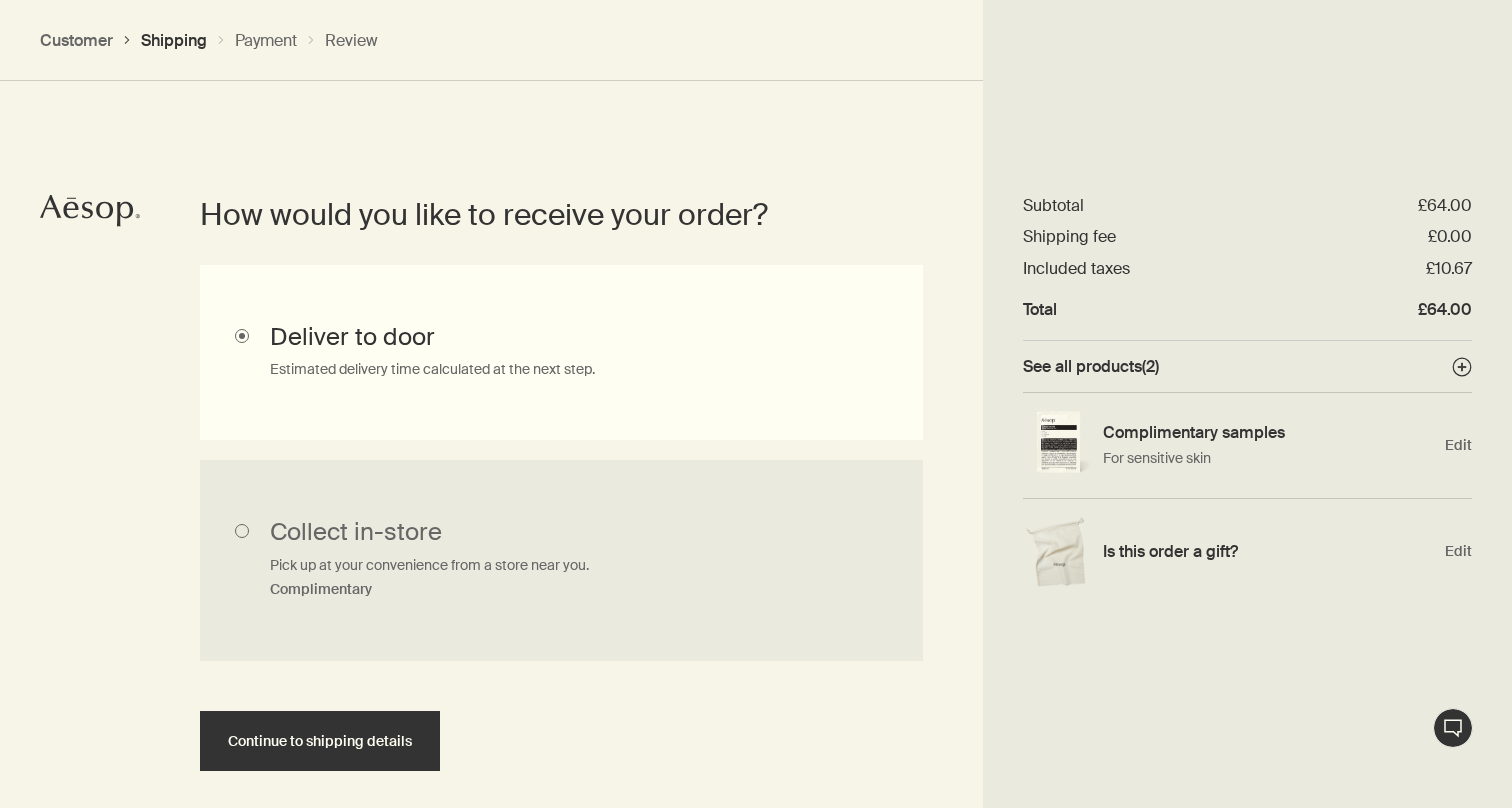 scroll, scrollTop: 544, scrollLeft: 0, axis: vertical 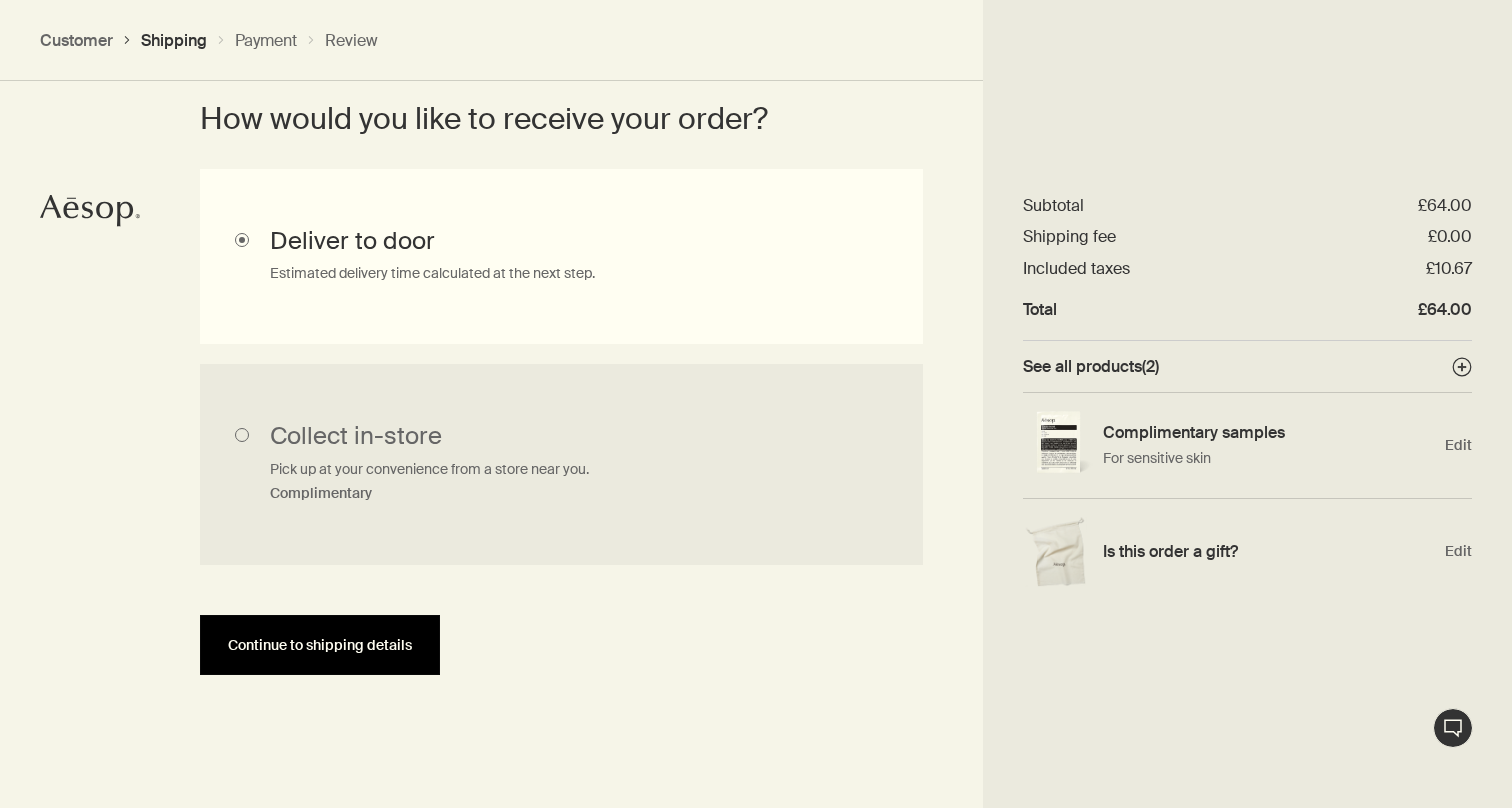 click on "Continue to shipping details" at bounding box center [320, 645] 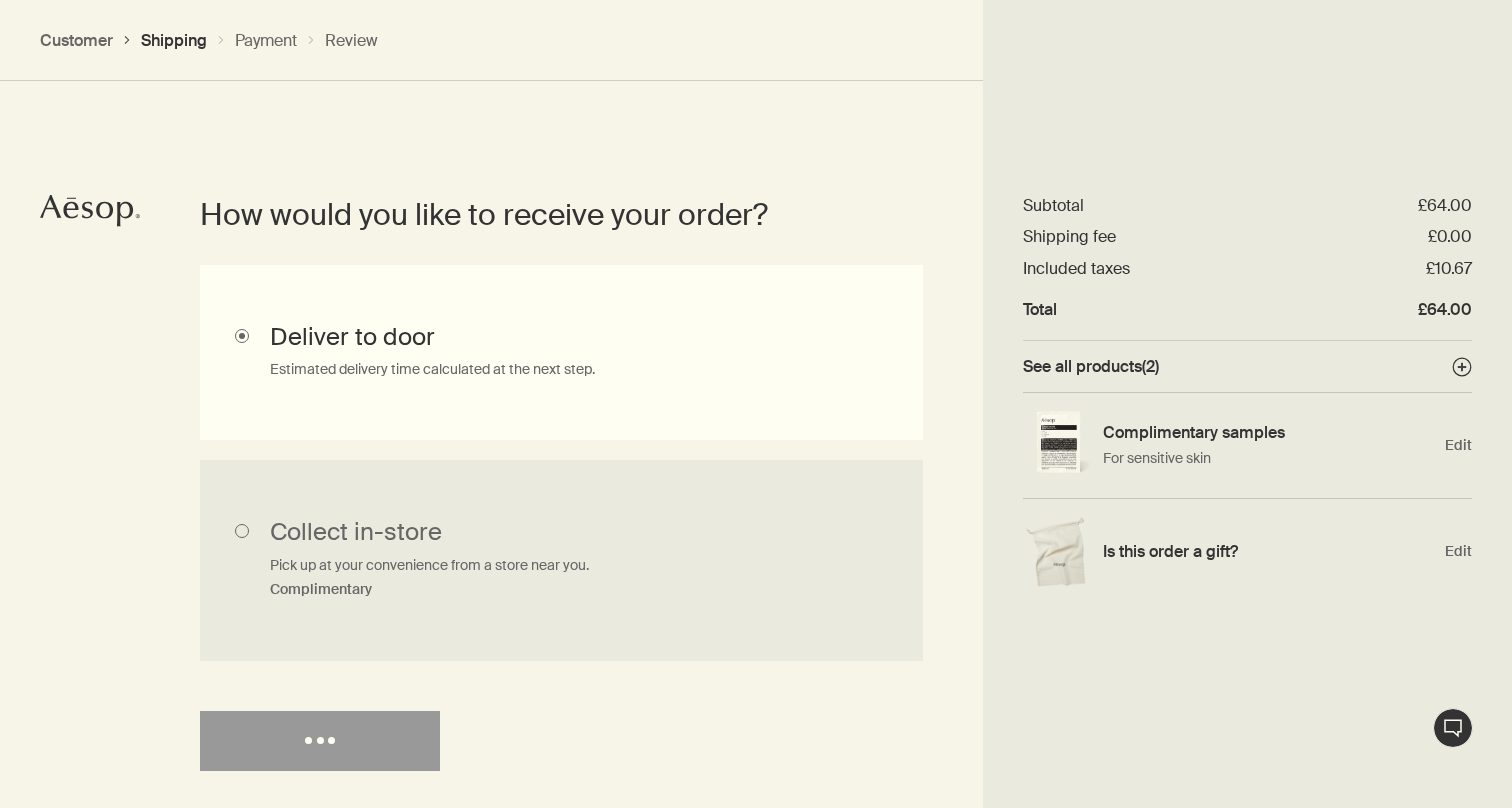 select on "GB" 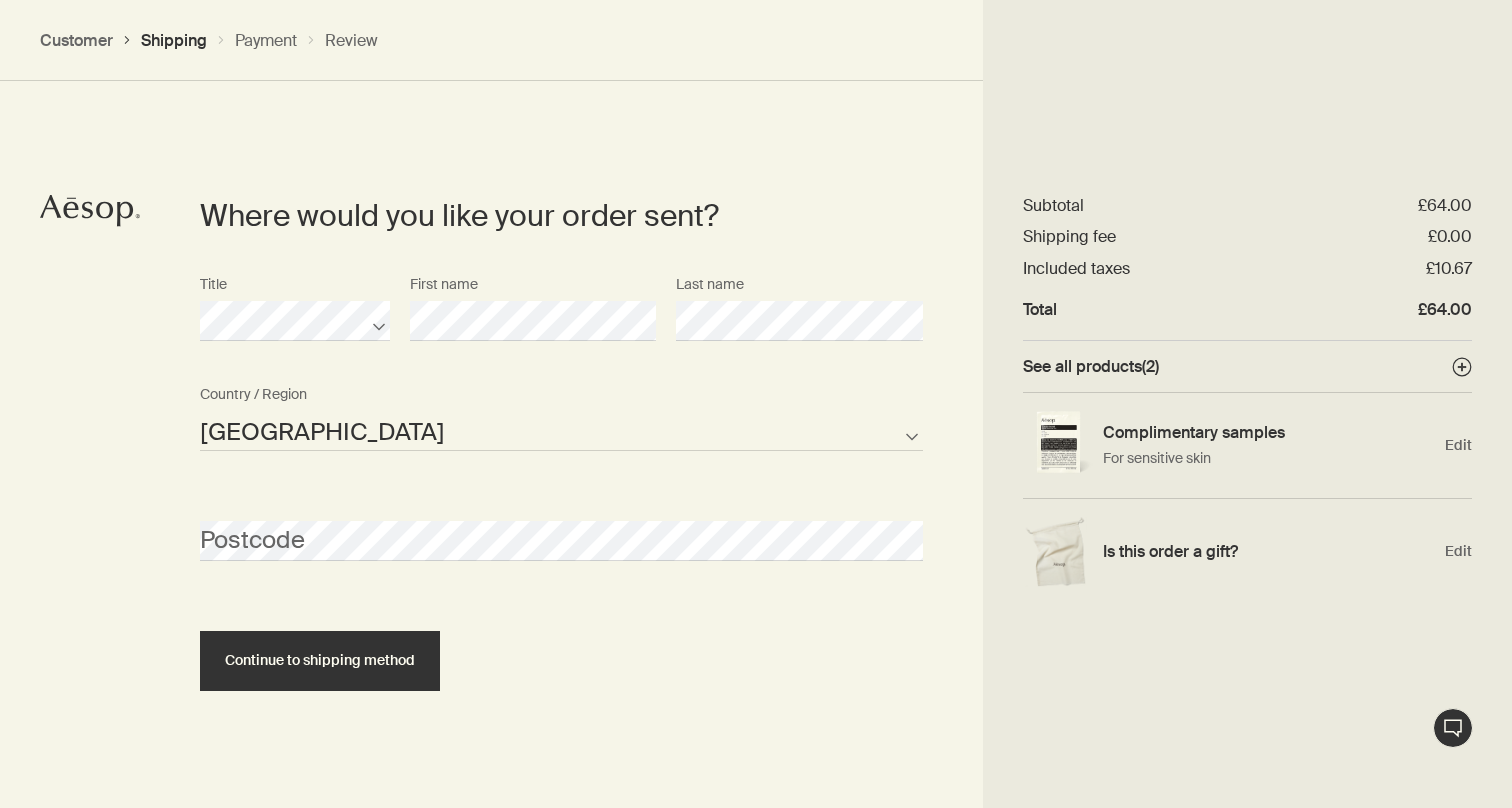 scroll, scrollTop: 859, scrollLeft: 0, axis: vertical 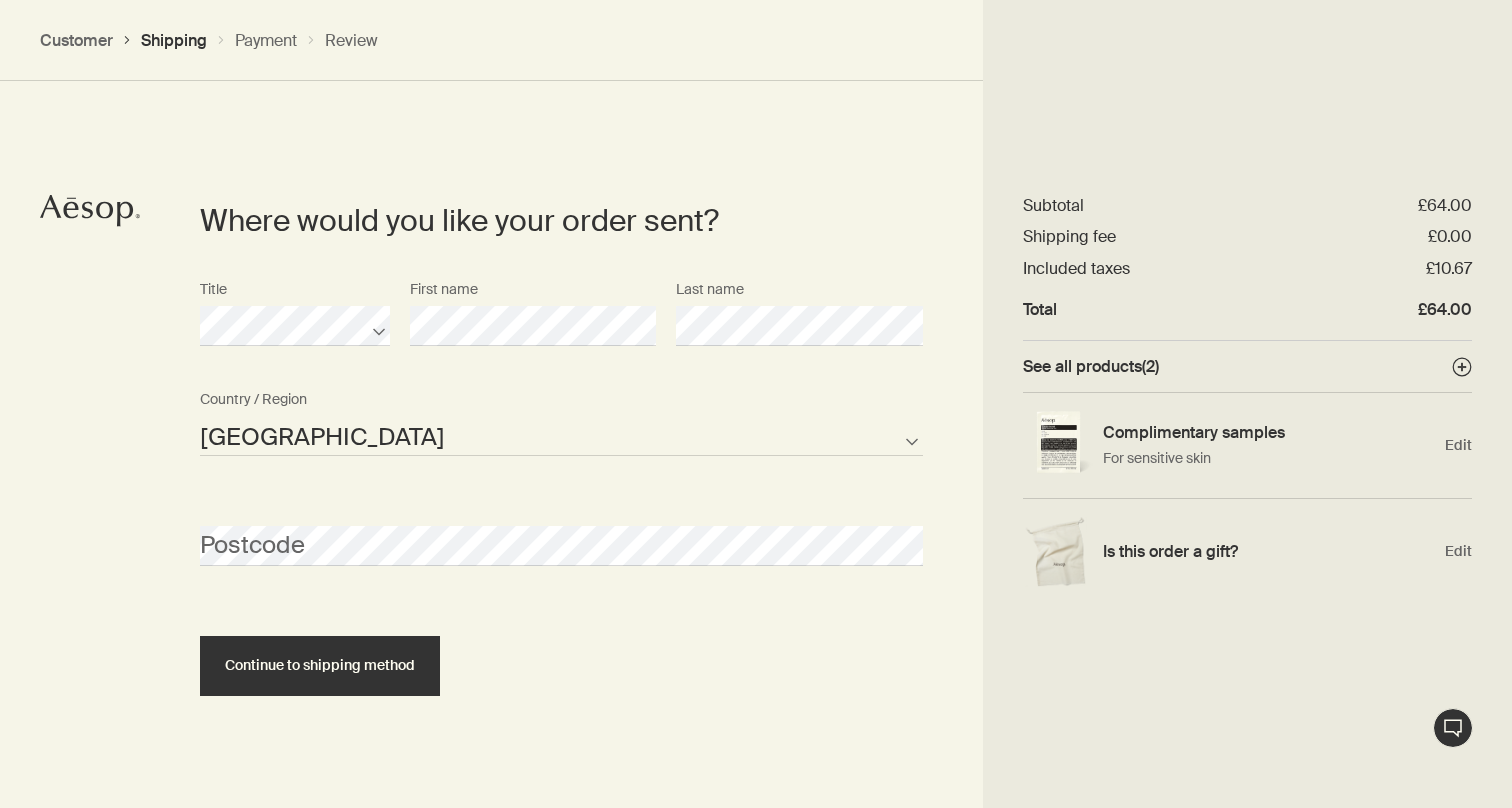 click on "Postcode" at bounding box center (561, 546) 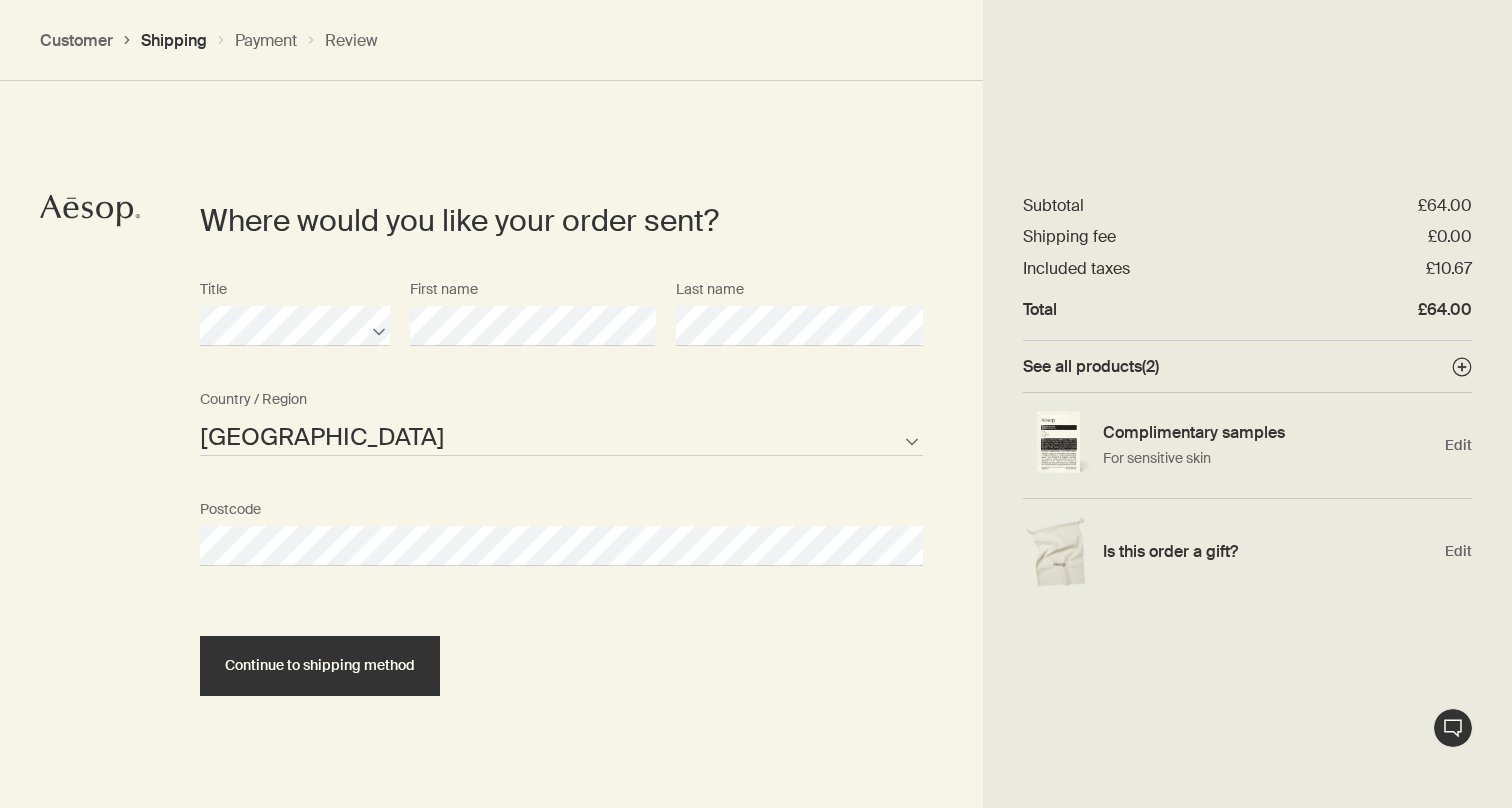 select on "GB" 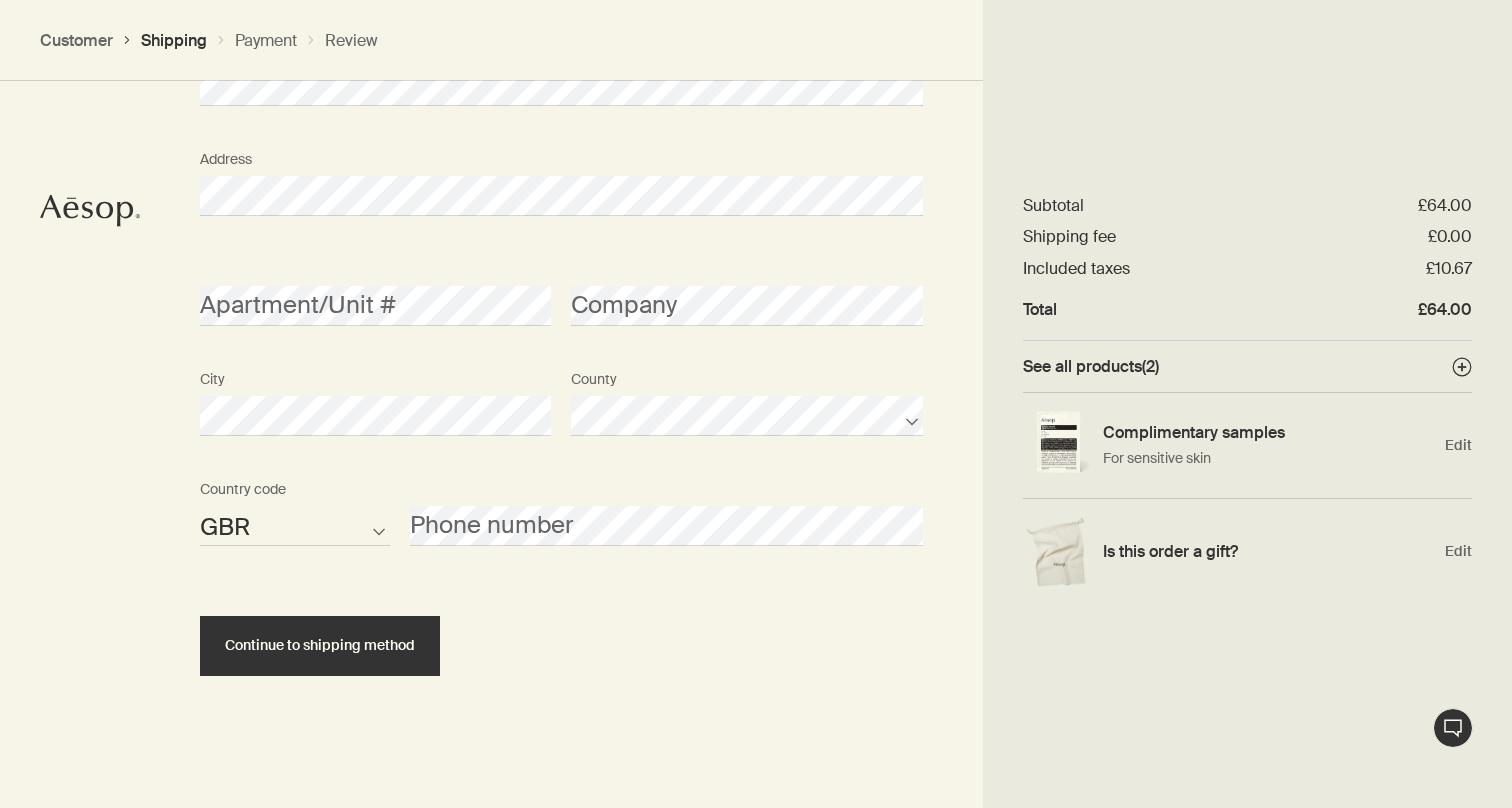 scroll, scrollTop: 1319, scrollLeft: 0, axis: vertical 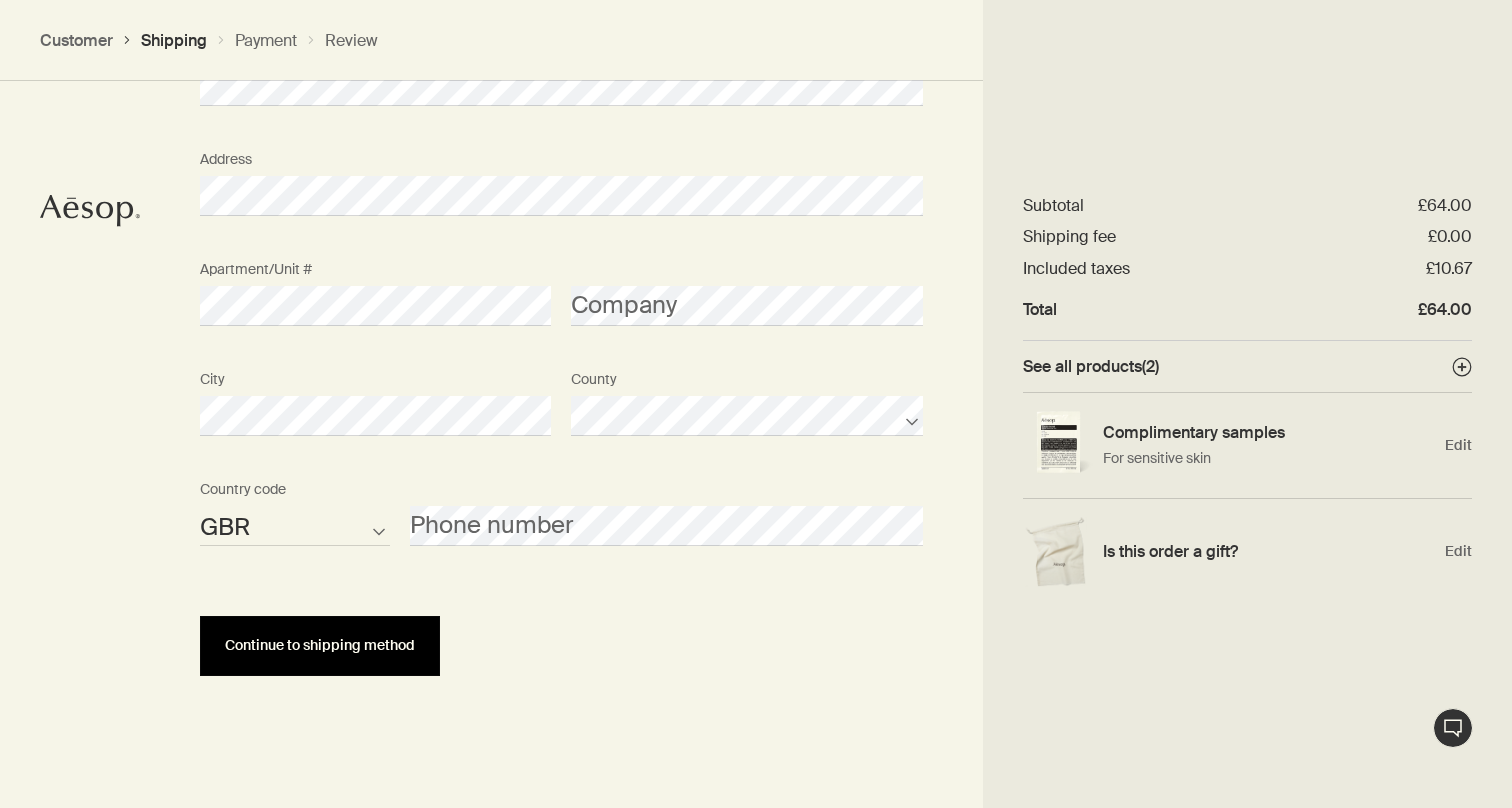click on "Continue to shipping method" at bounding box center (320, 646) 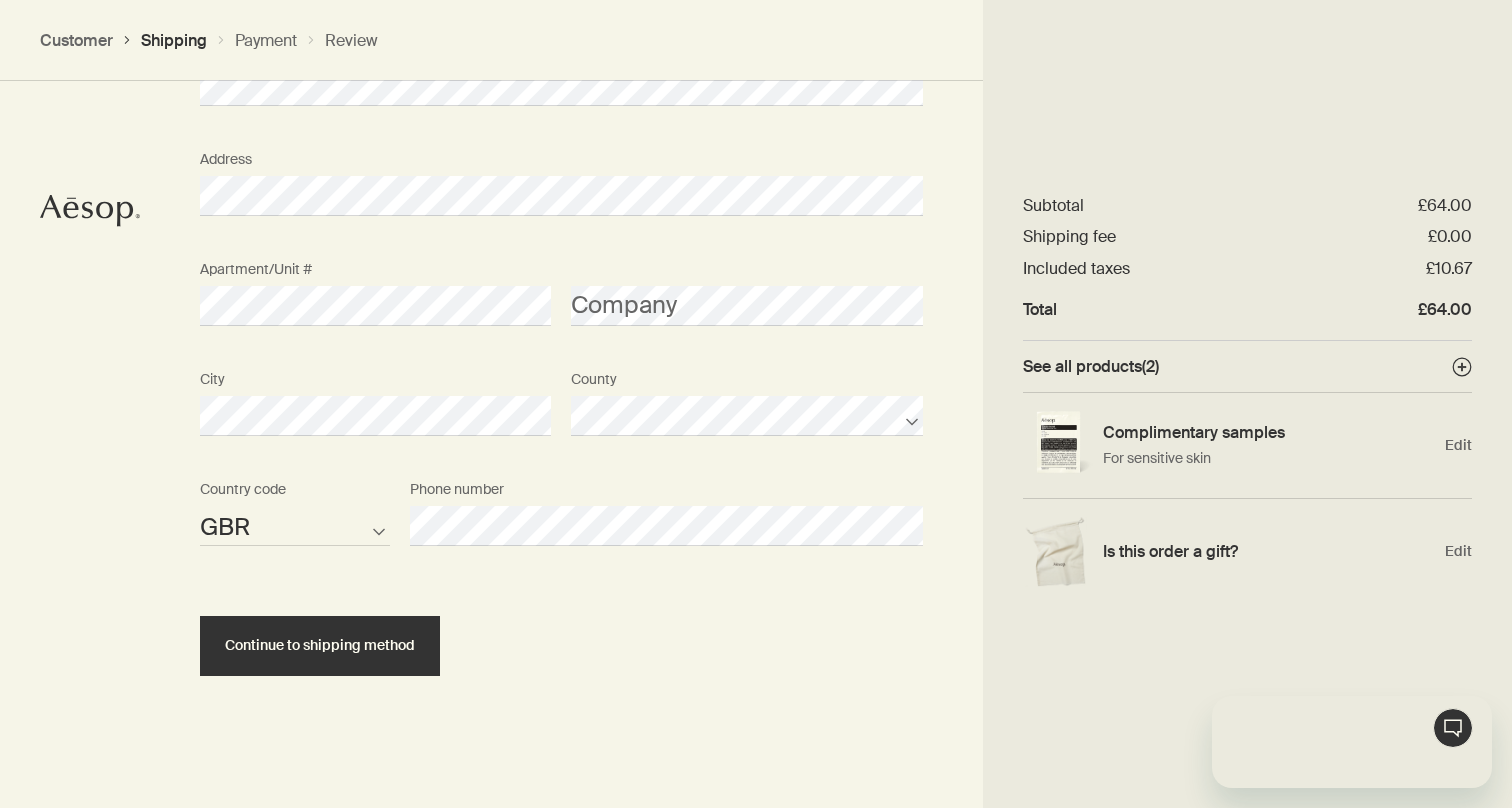 scroll, scrollTop: 0, scrollLeft: 0, axis: both 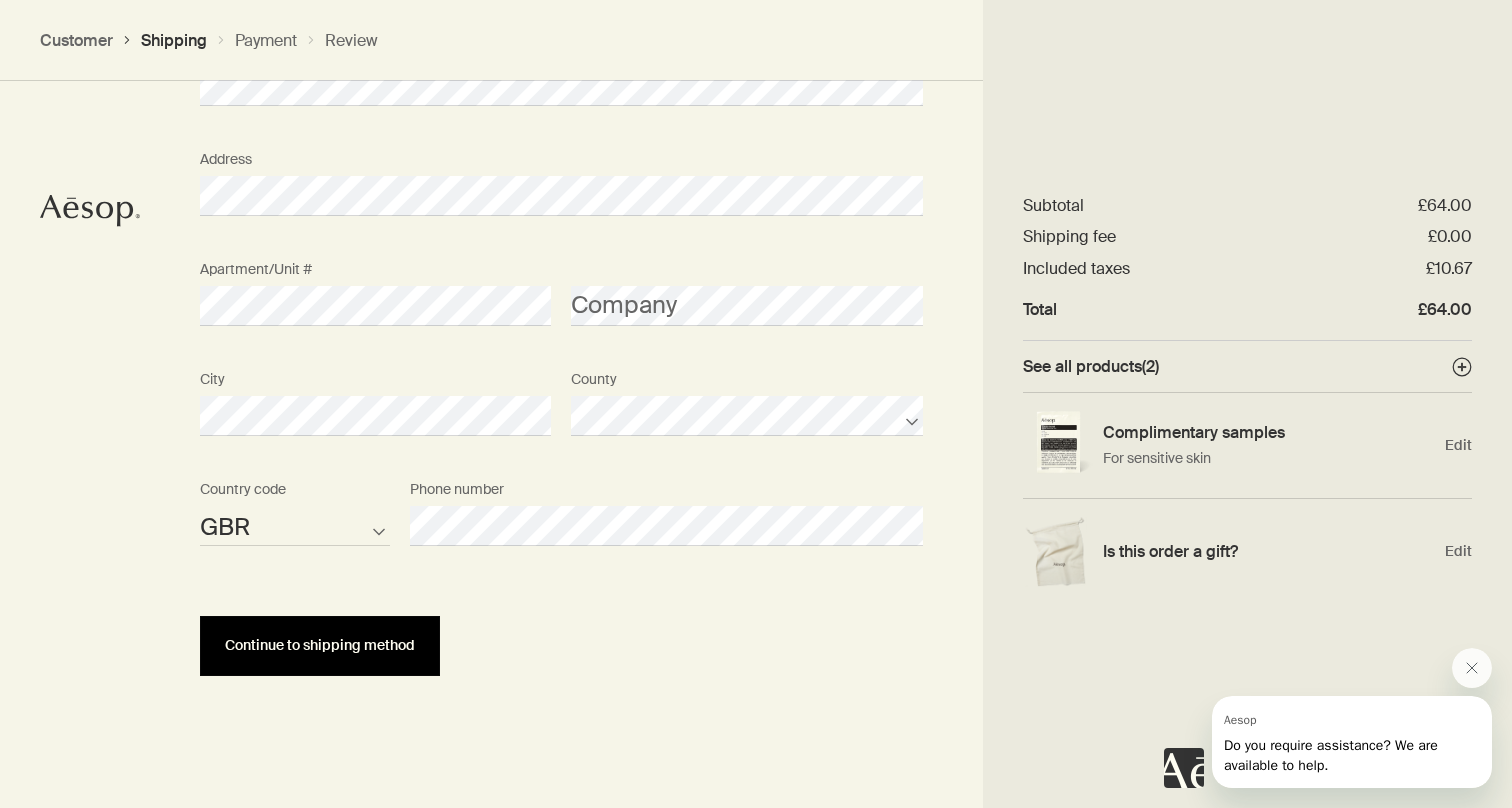 click on "Continue to shipping method" at bounding box center [320, 645] 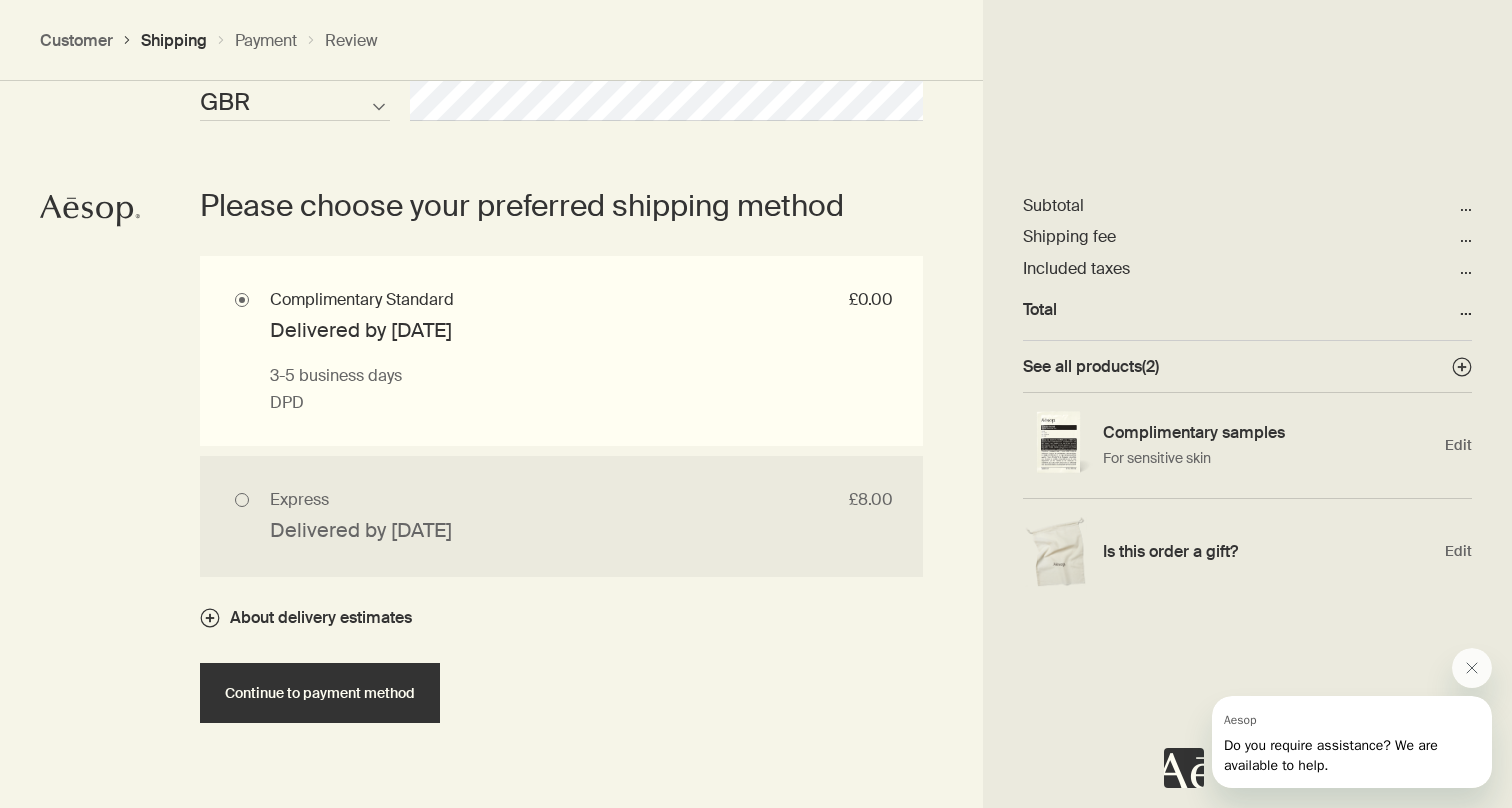 scroll, scrollTop: 1742, scrollLeft: 0, axis: vertical 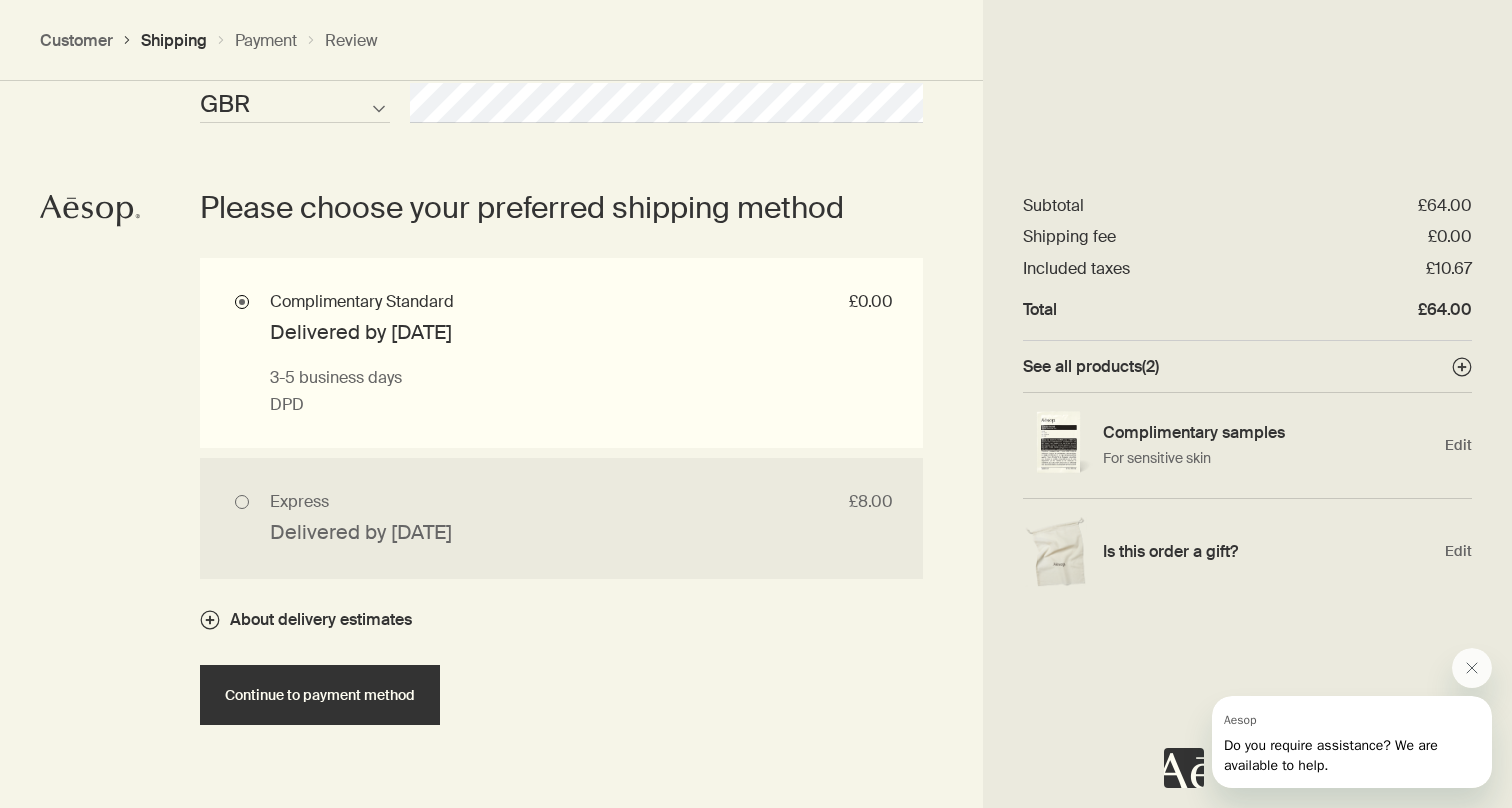 click on "Complimentary Standard £0.00 Delivered by Mon 21 Jul 3-5 business days DPD" at bounding box center [561, 353] 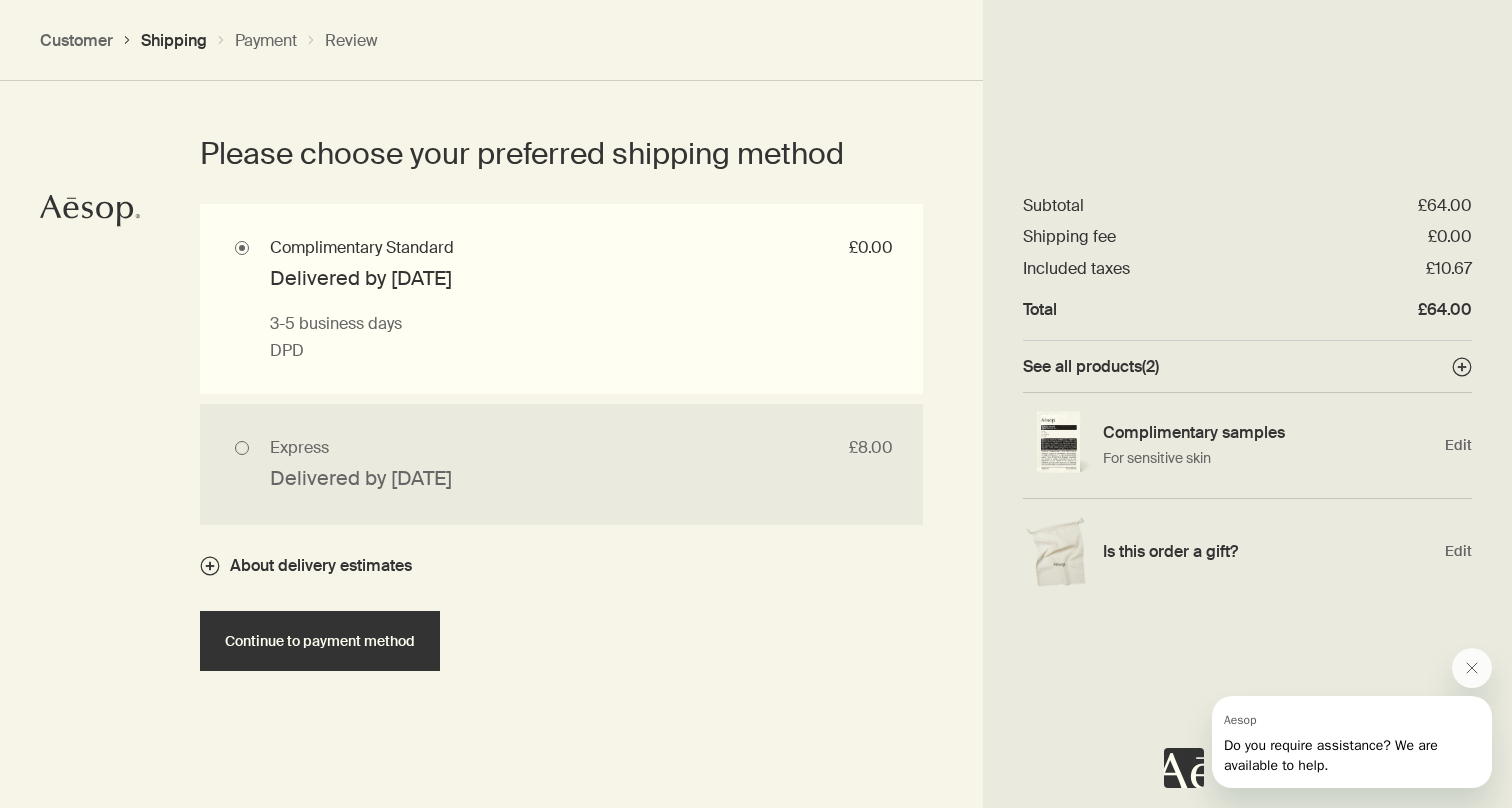 scroll, scrollTop: 1756, scrollLeft: 0, axis: vertical 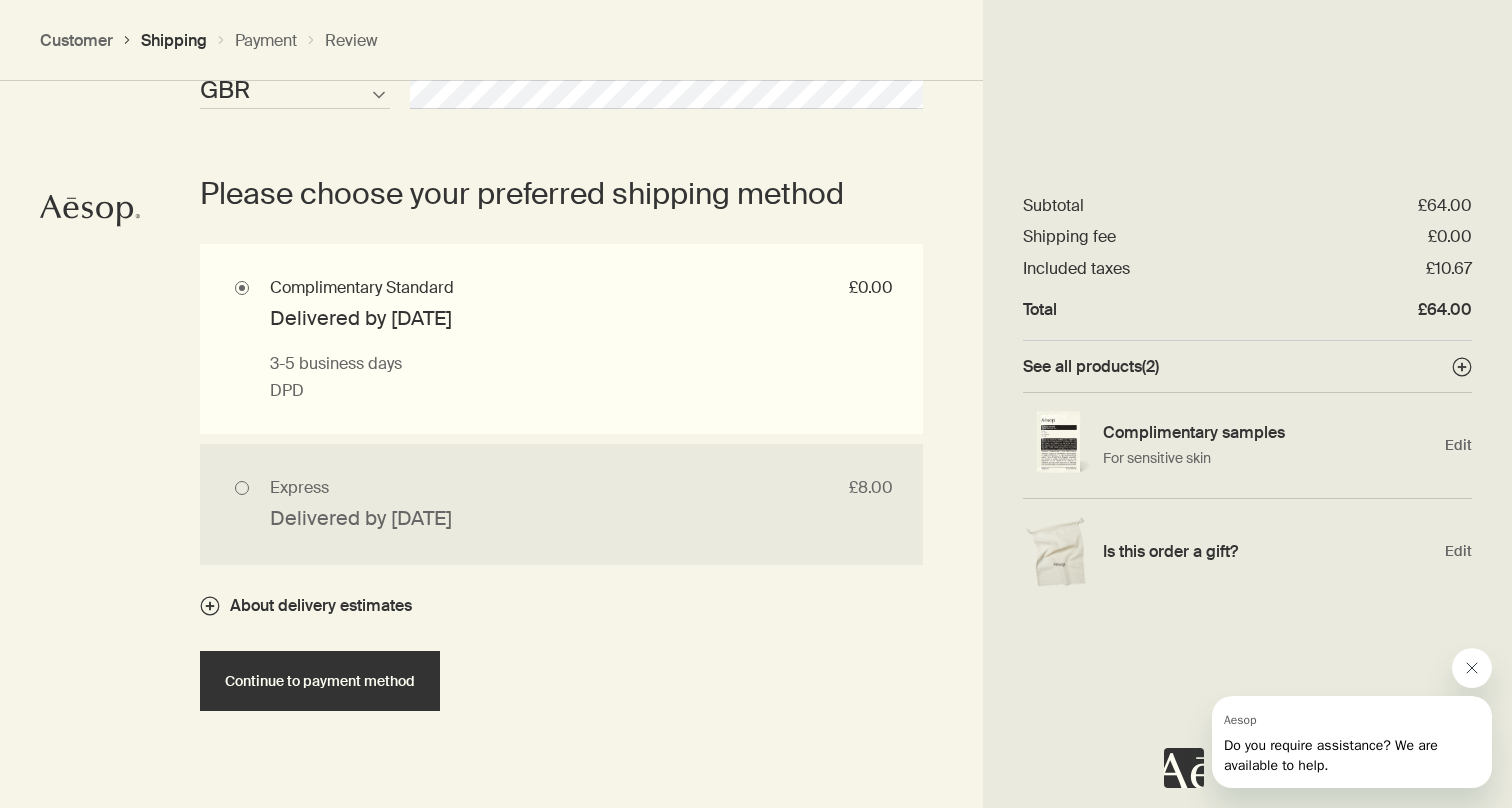 click at bounding box center [1472, 668] 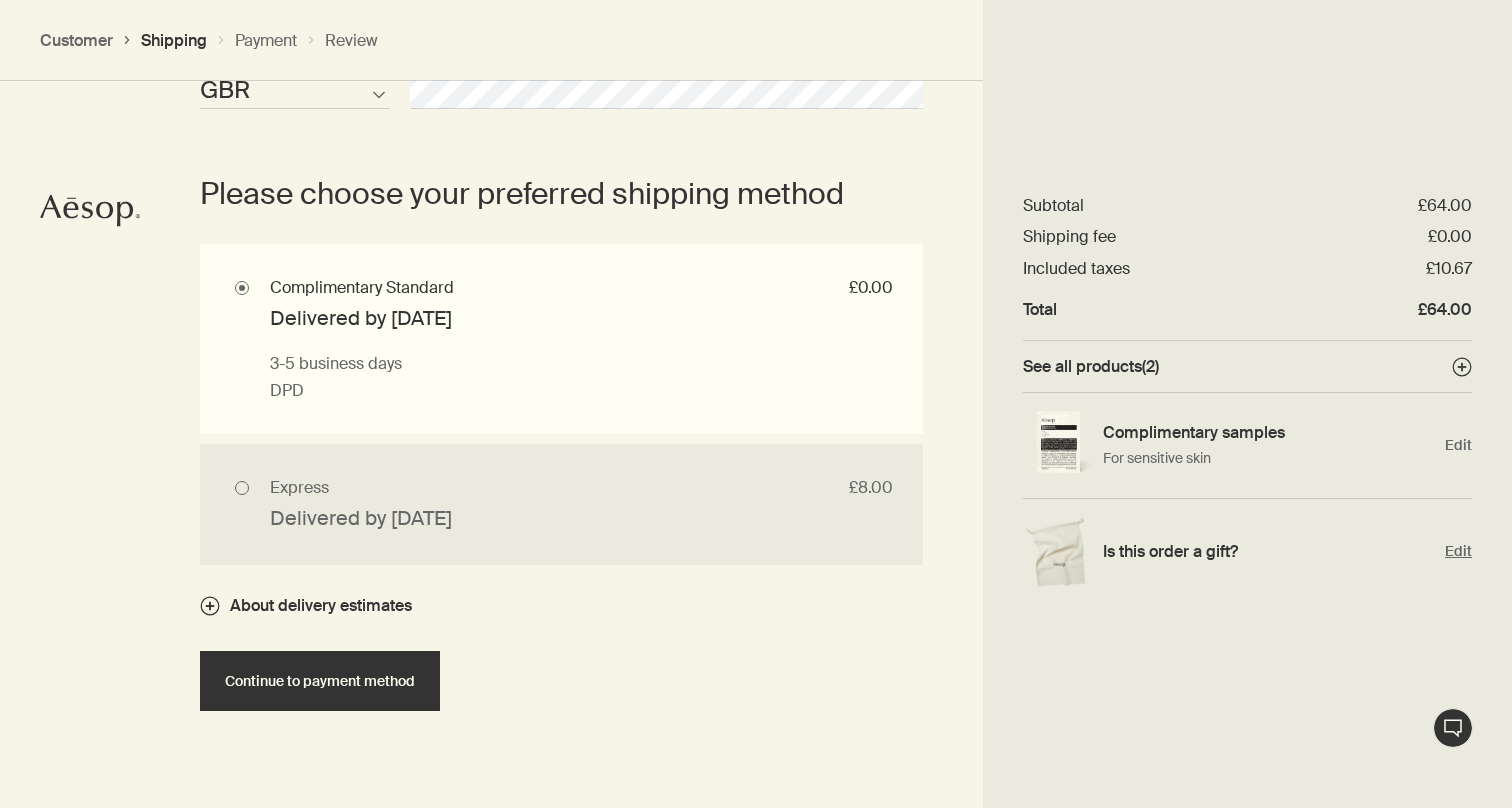 scroll, scrollTop: 2032, scrollLeft: 0, axis: vertical 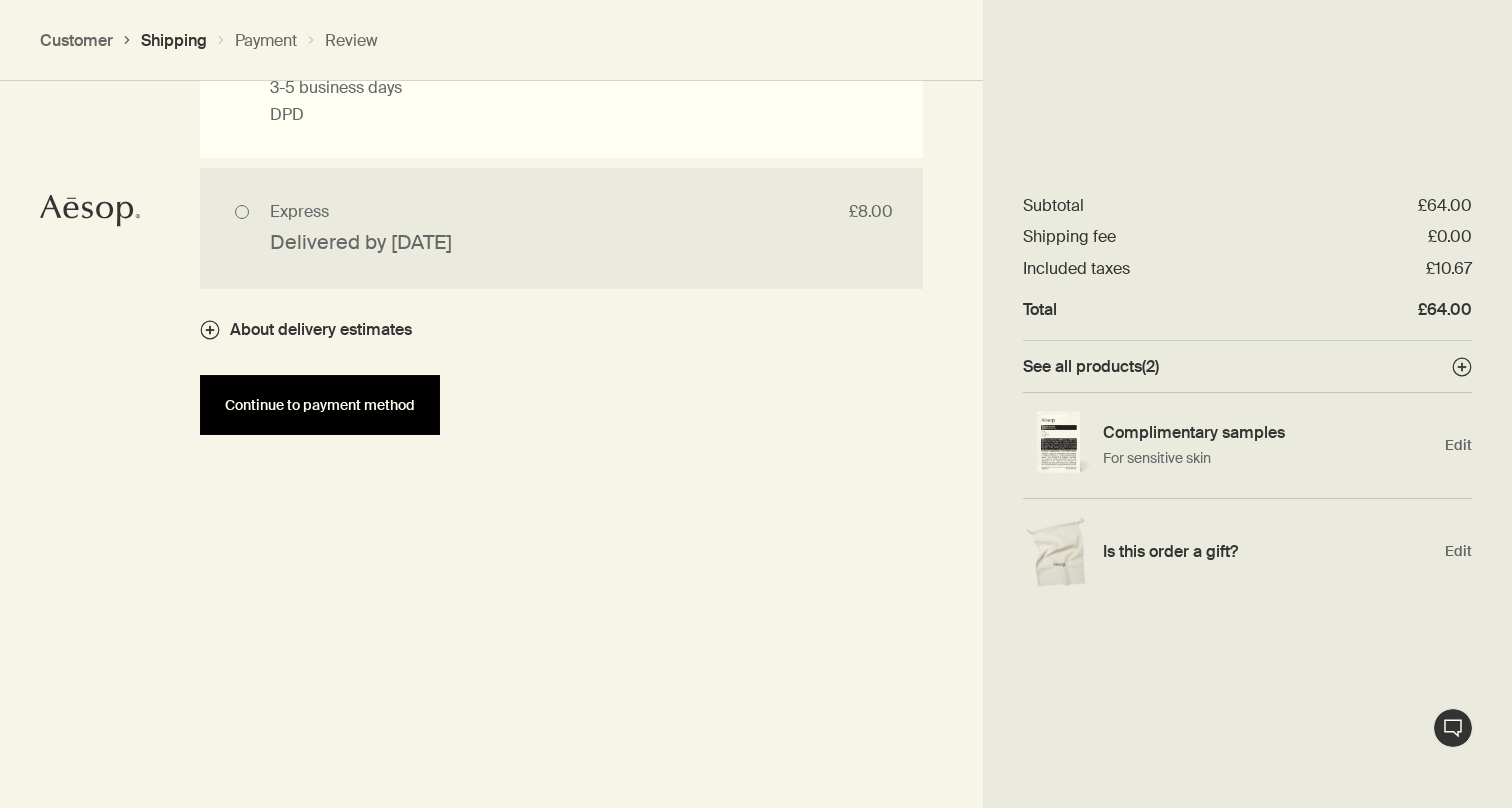 click on "Continue to payment method" at bounding box center [320, 405] 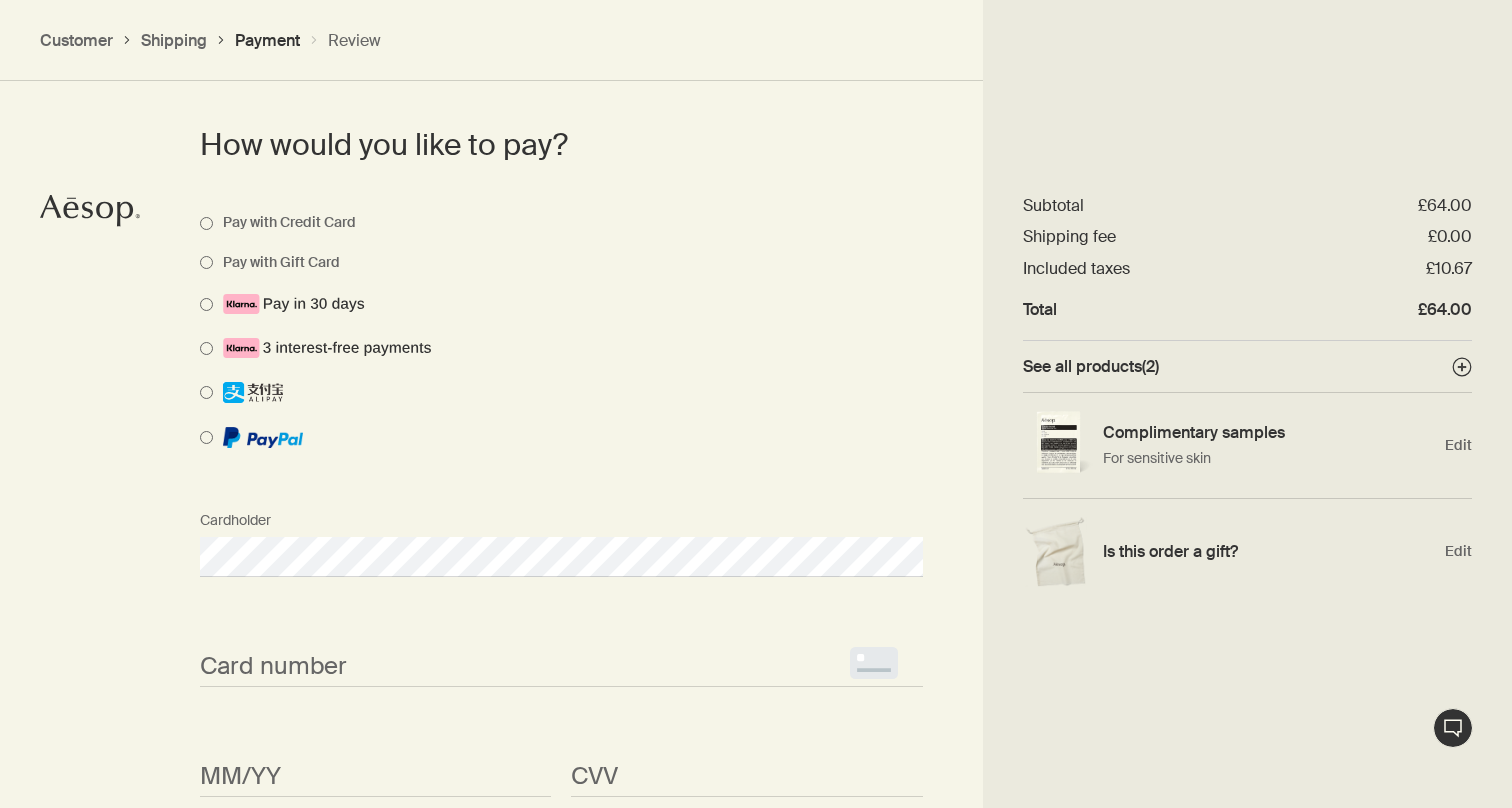 scroll, scrollTop: 1512, scrollLeft: 0, axis: vertical 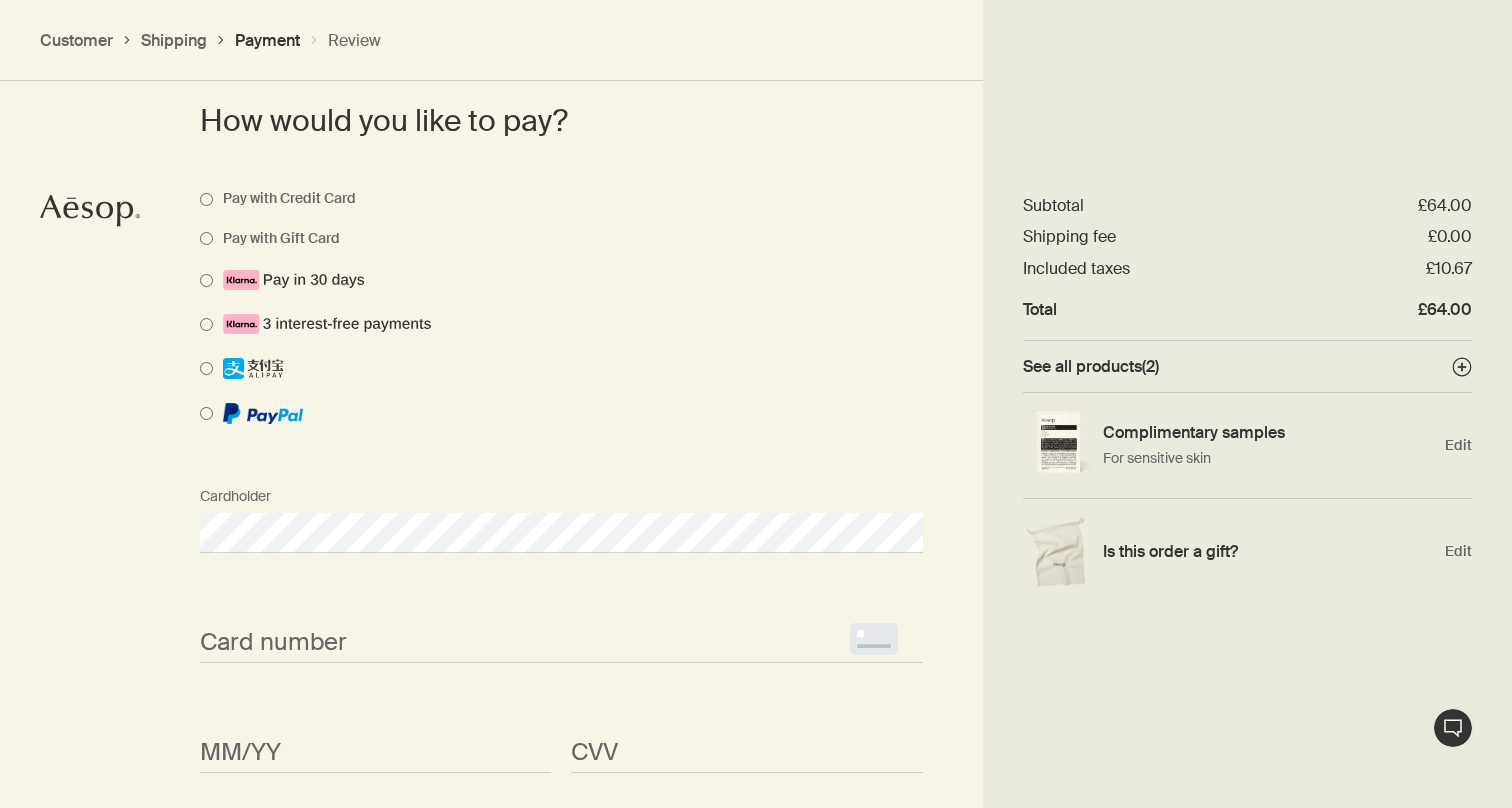 click on "Card number <p>Your browser does not support iframes.</p>" at bounding box center (561, 625) 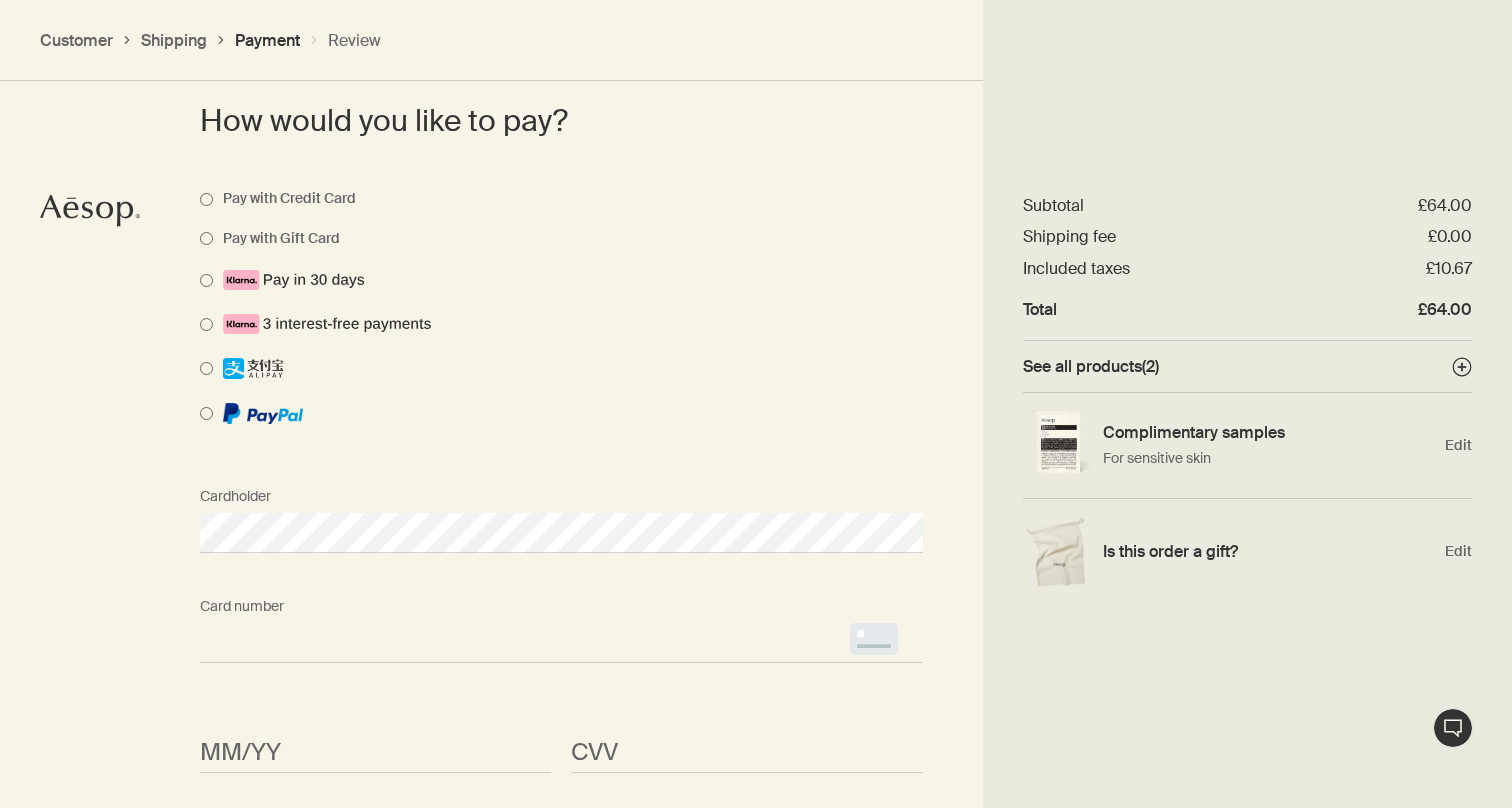 scroll, scrollTop: 1621, scrollLeft: 0, axis: vertical 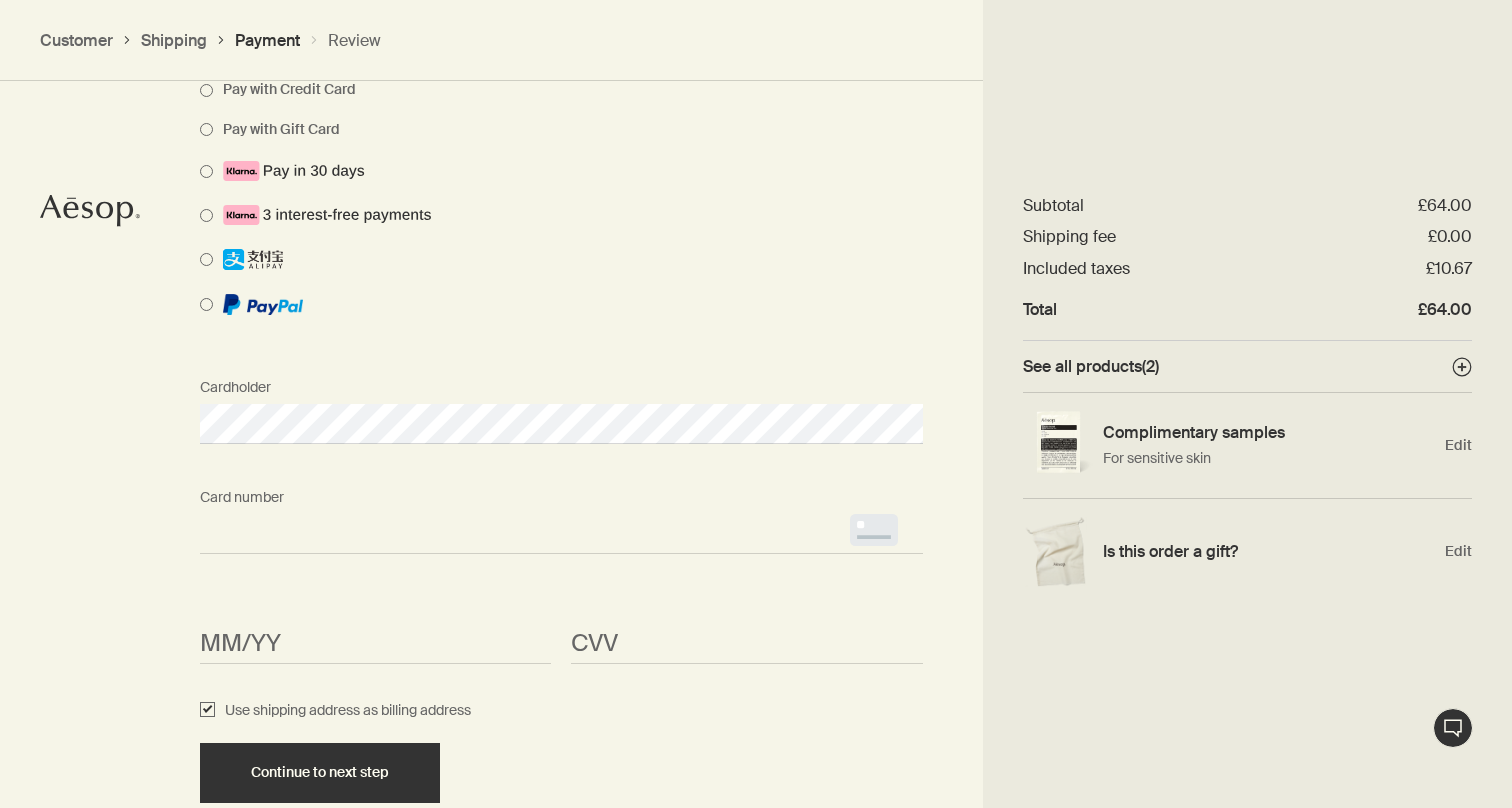 click on "Card number <p>Your browser does not support iframes.</p> MM/YY <p>Your browser does not support iframes.</p> CVV <p>Your browser does not support iframes.</p>" at bounding box center [561, 589] 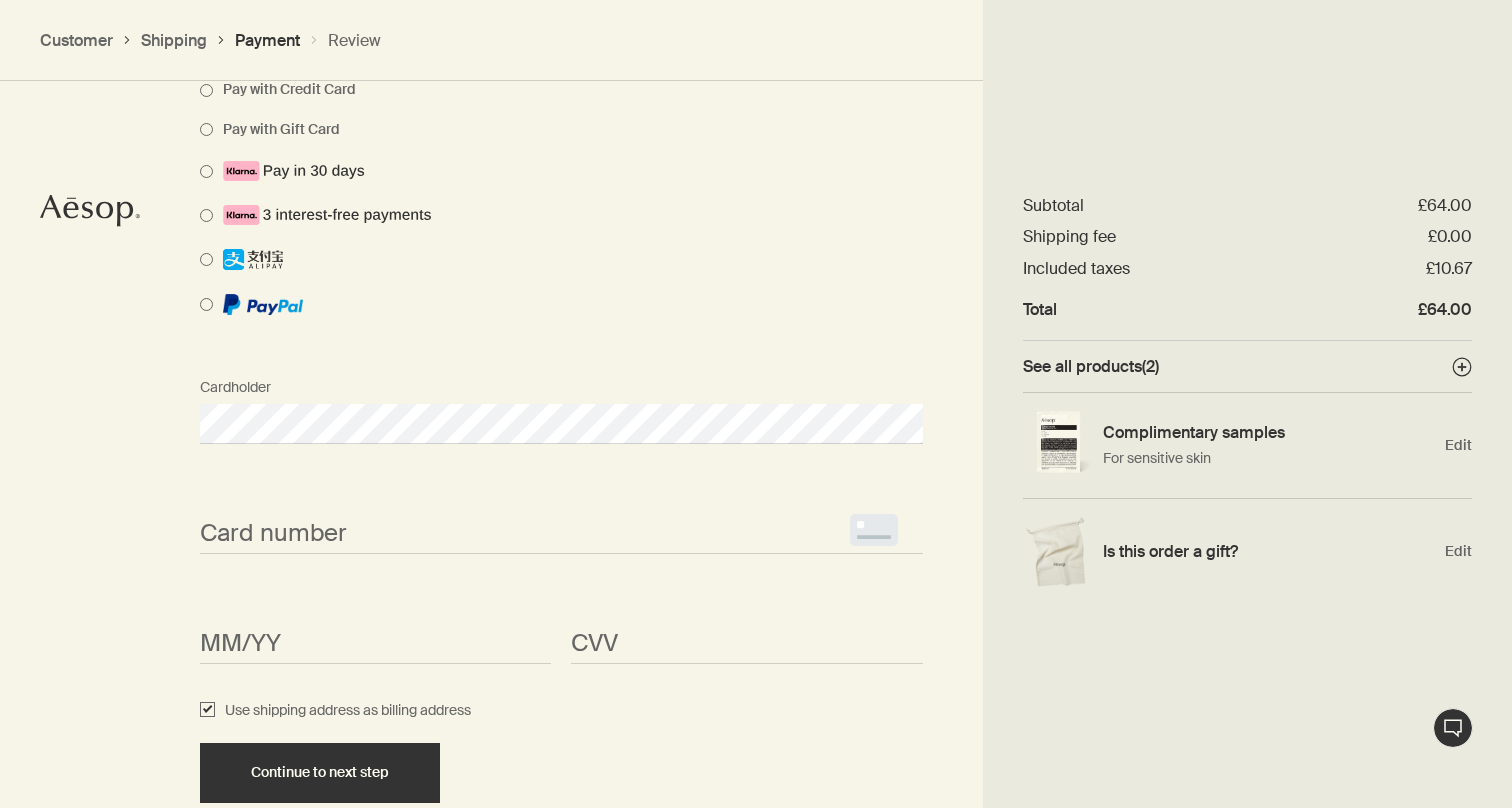 click on "Card number <p>Your browser does not support iframes.</p> MM/YY <p>Your browser does not support iframes.</p> CVV <p>Your browser does not support iframes.</p>" at bounding box center (561, 589) 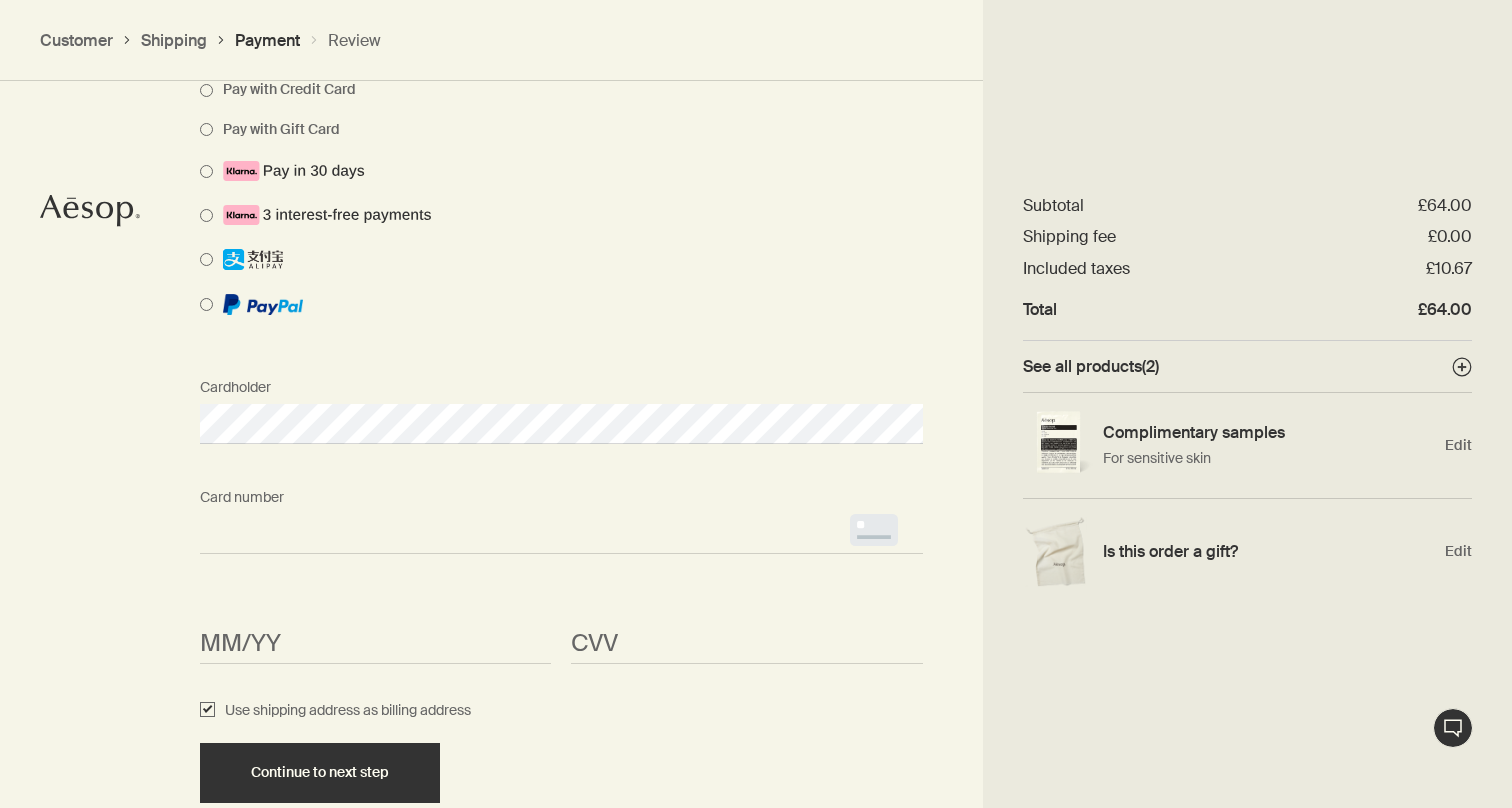 click on "MM/YY <p>Your browser does not support iframes.</p>" at bounding box center [375, 626] 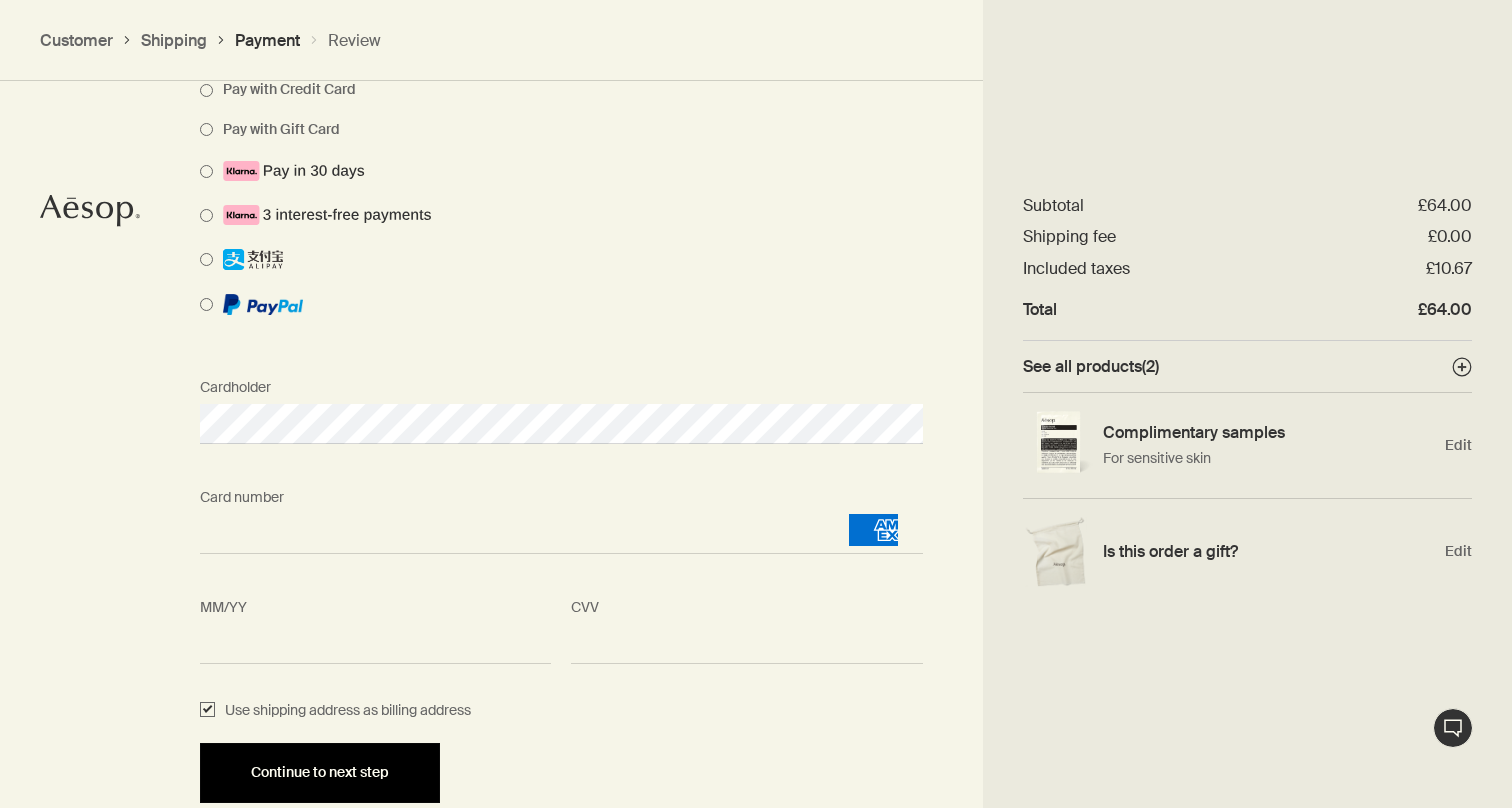 click on "Continue to next step" at bounding box center [320, 772] 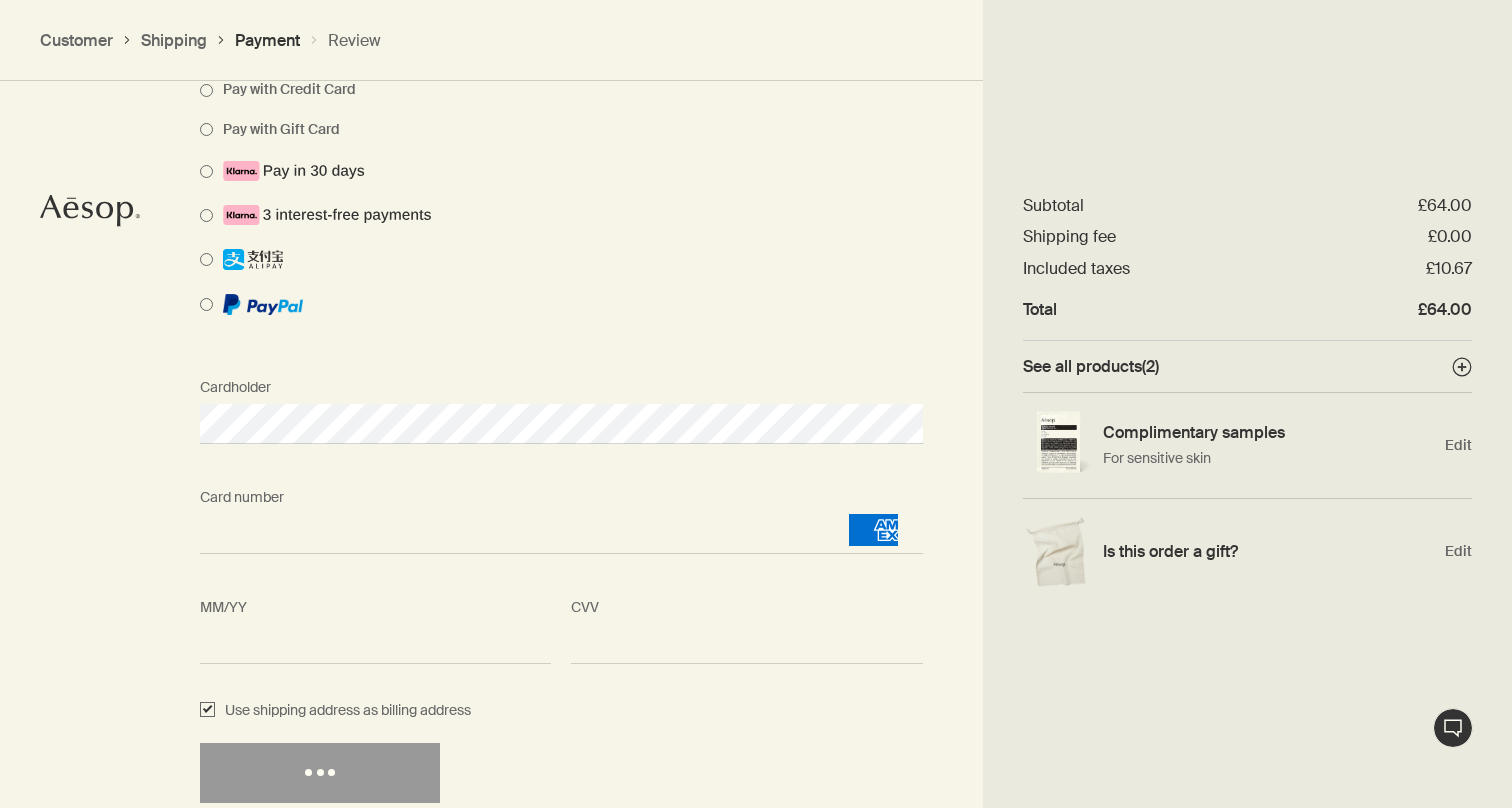scroll, scrollTop: 1748, scrollLeft: 0, axis: vertical 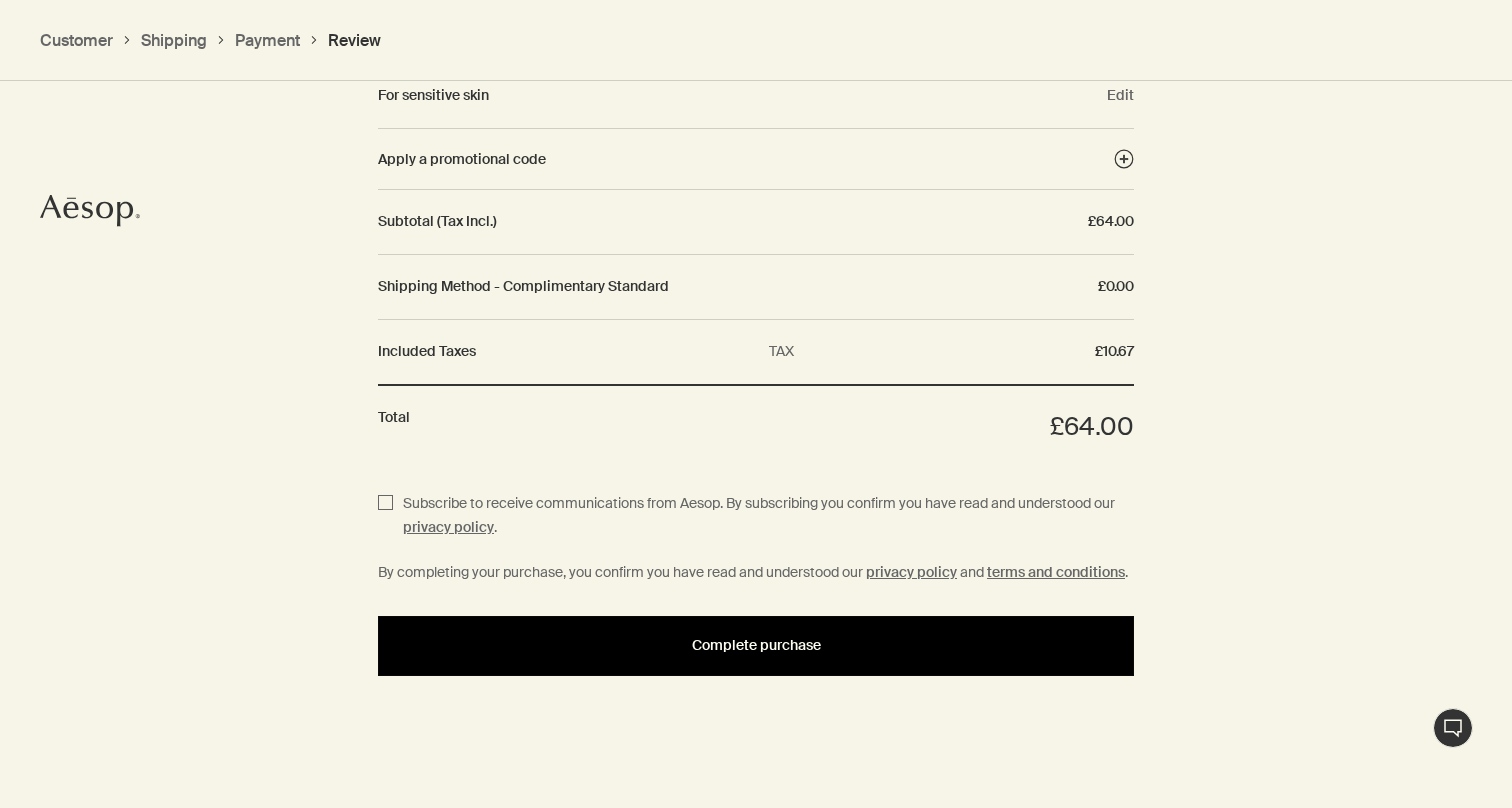 click on "Complete purchase" at bounding box center (756, 645) 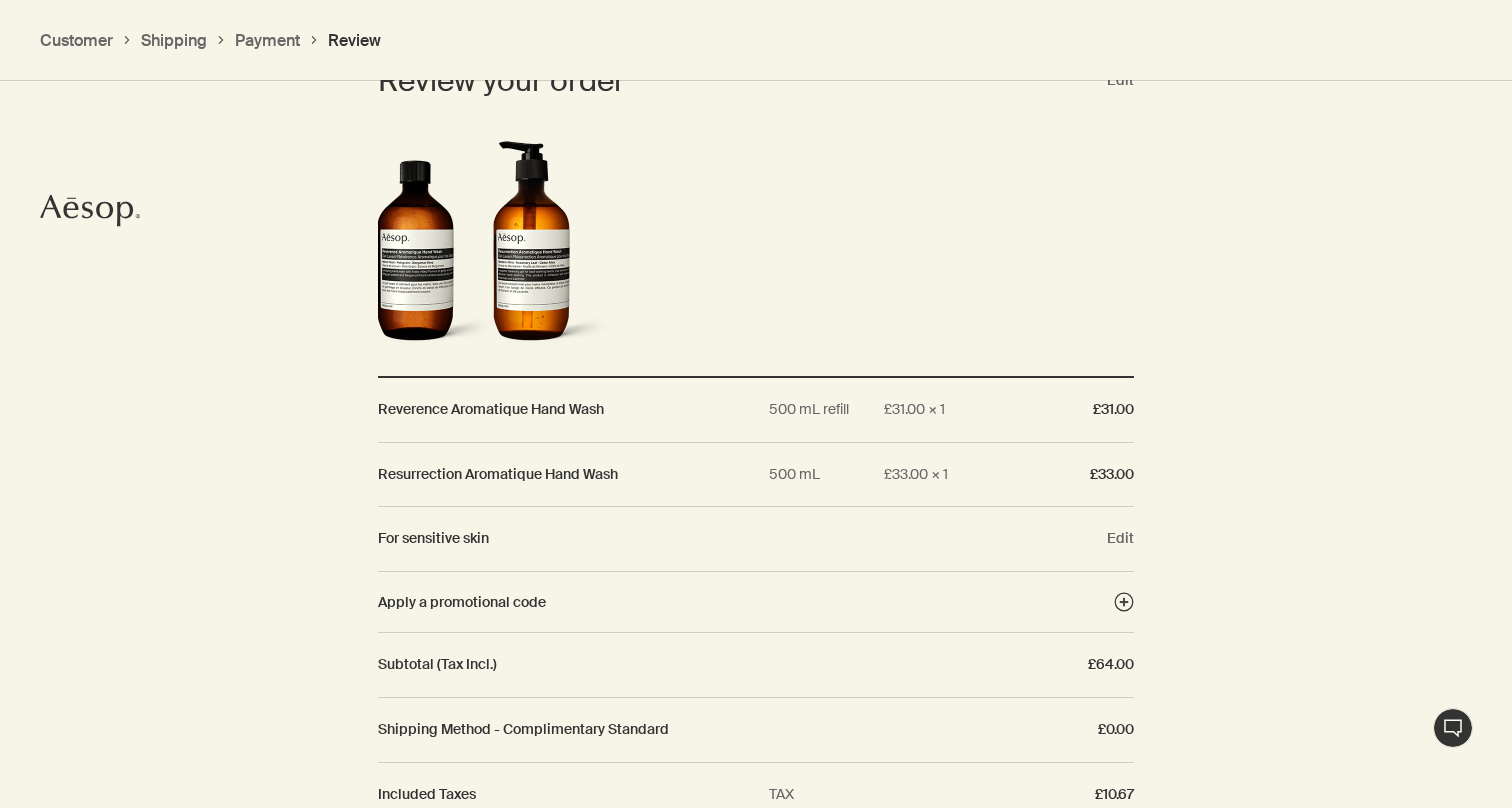 scroll, scrollTop: 1909, scrollLeft: 0, axis: vertical 